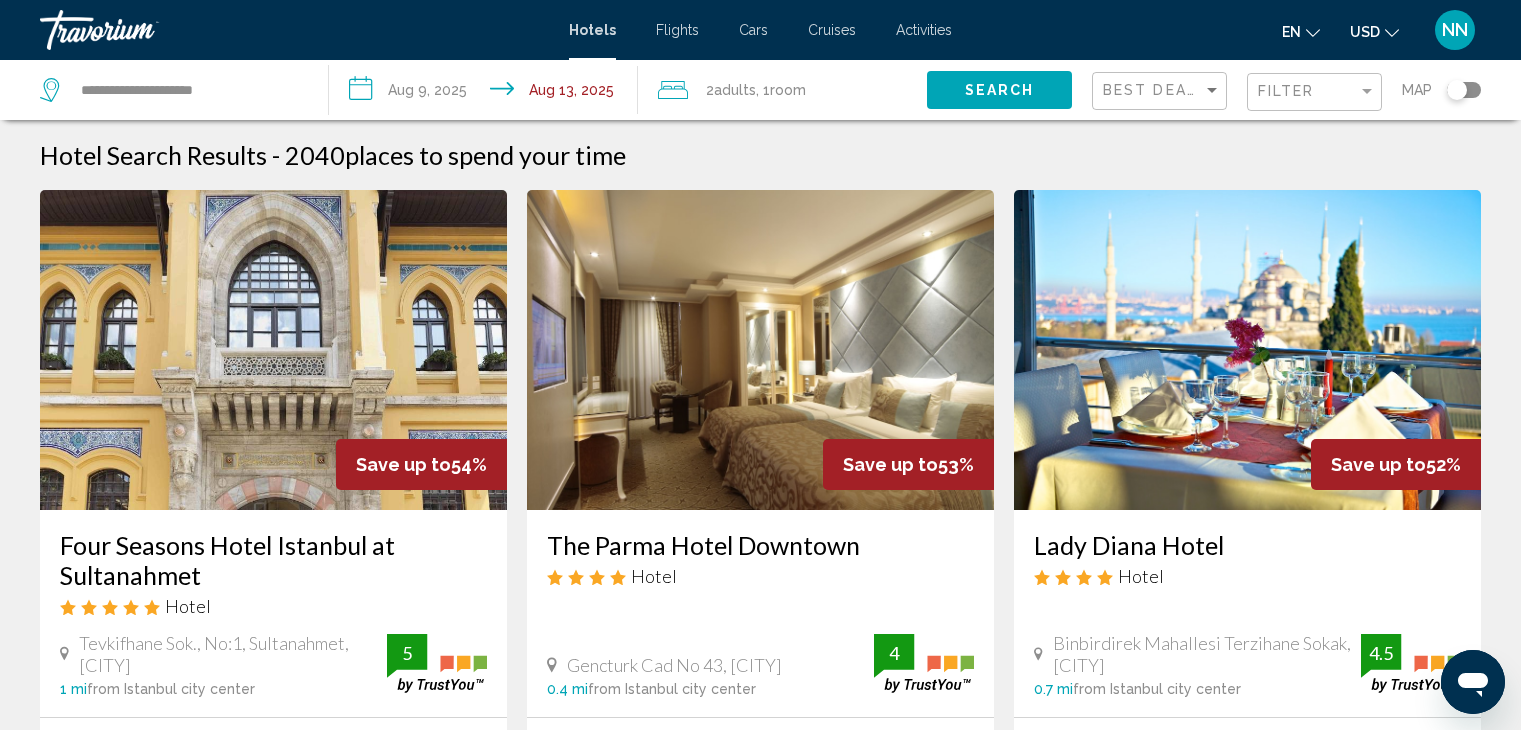 scroll, scrollTop: 48, scrollLeft: 0, axis: vertical 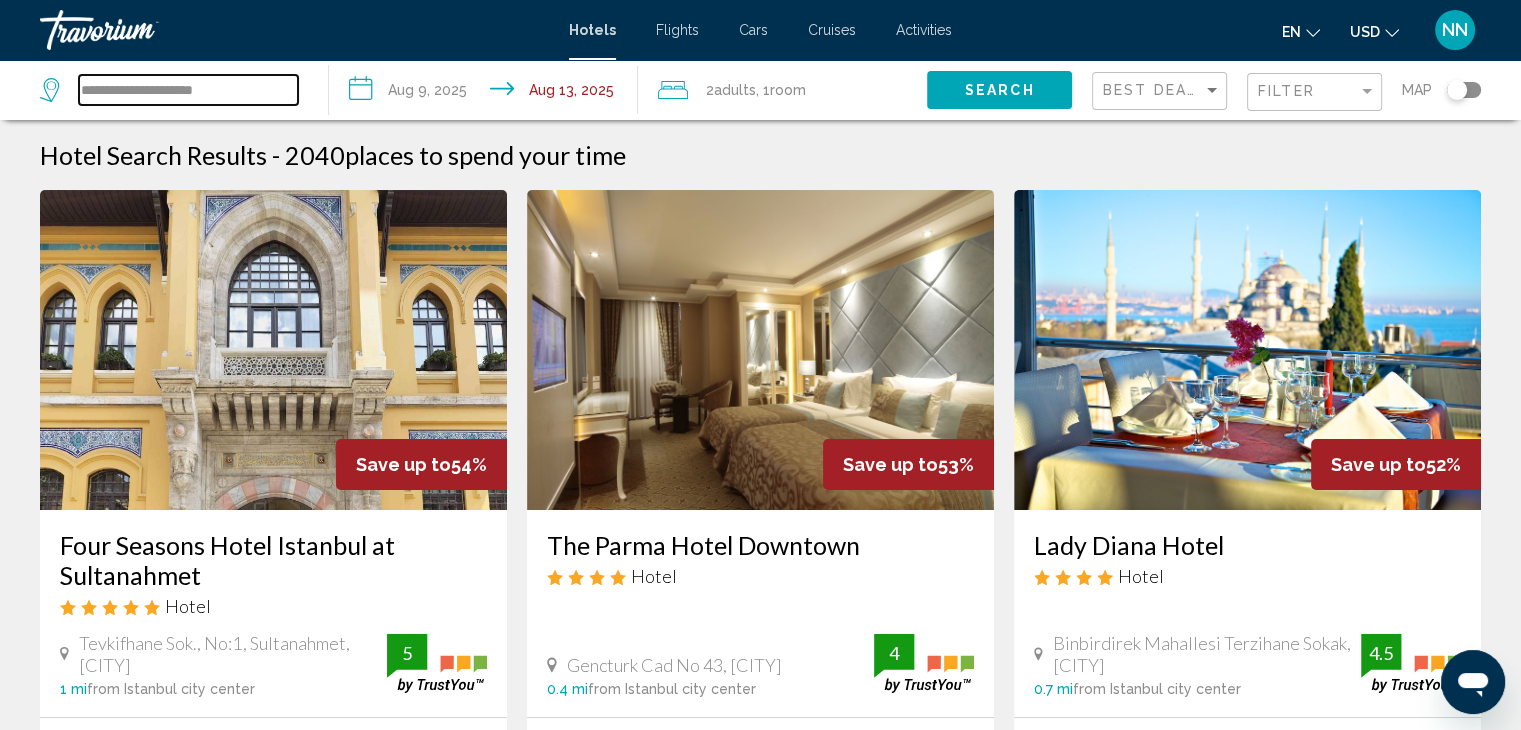 click on "**********" at bounding box center [188, 90] 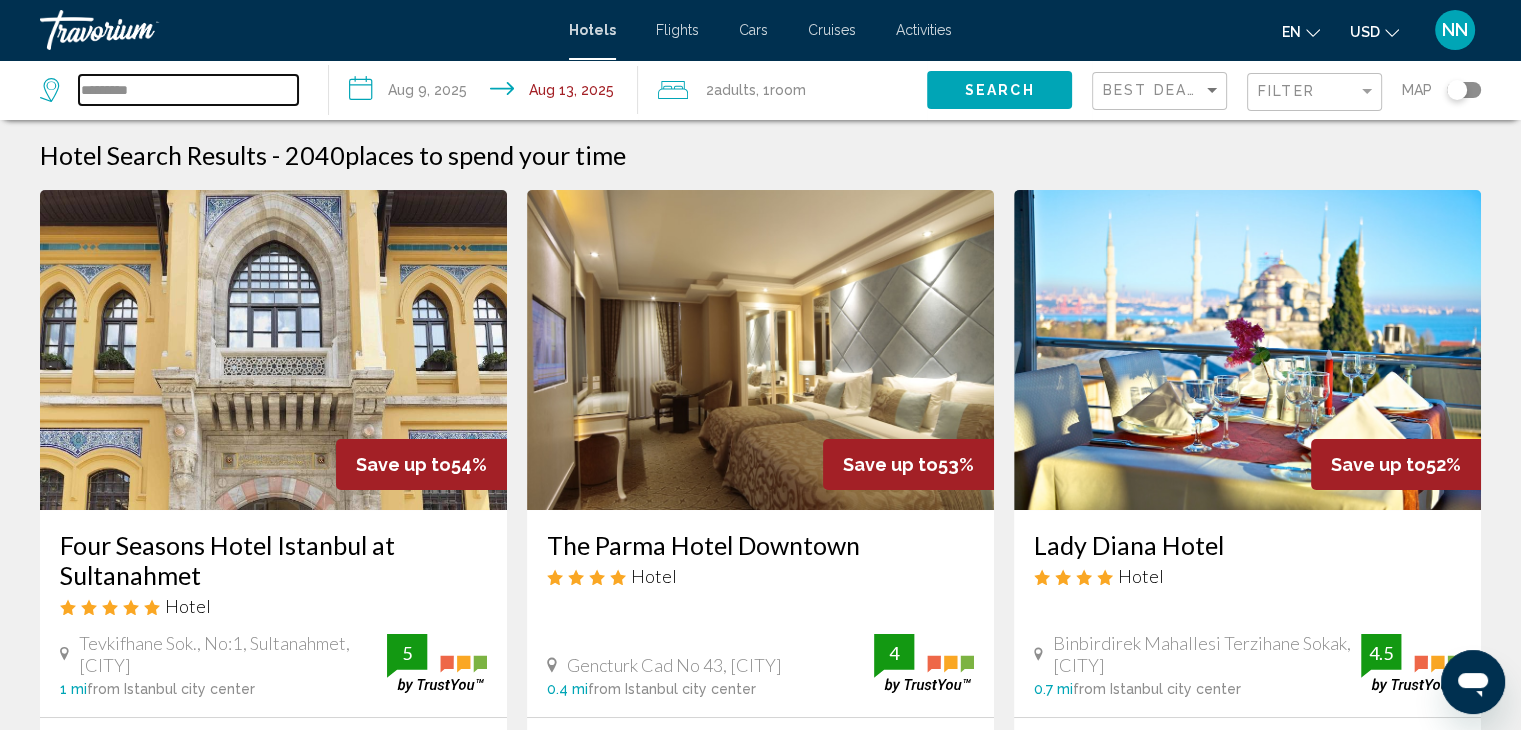 type on "*********" 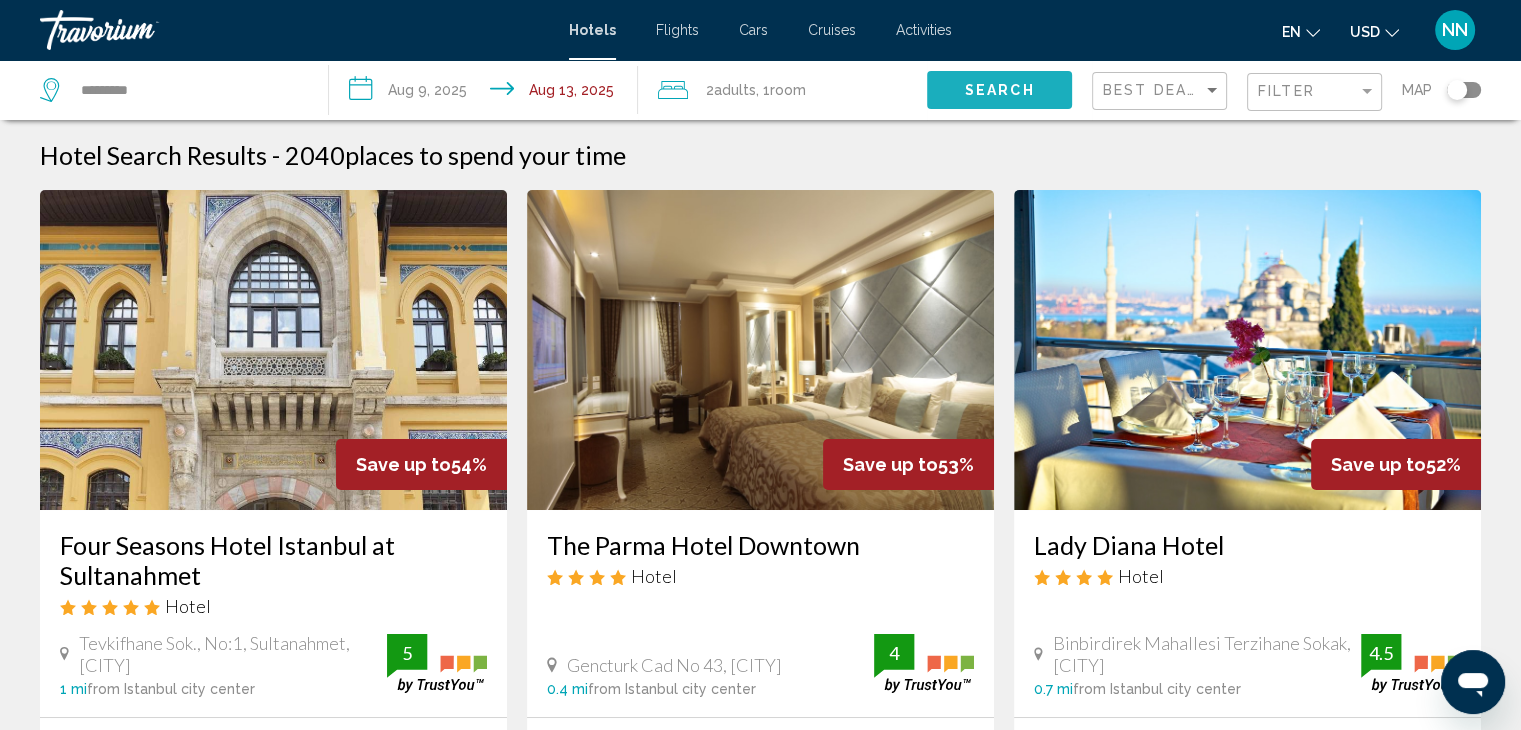 click on "Search" 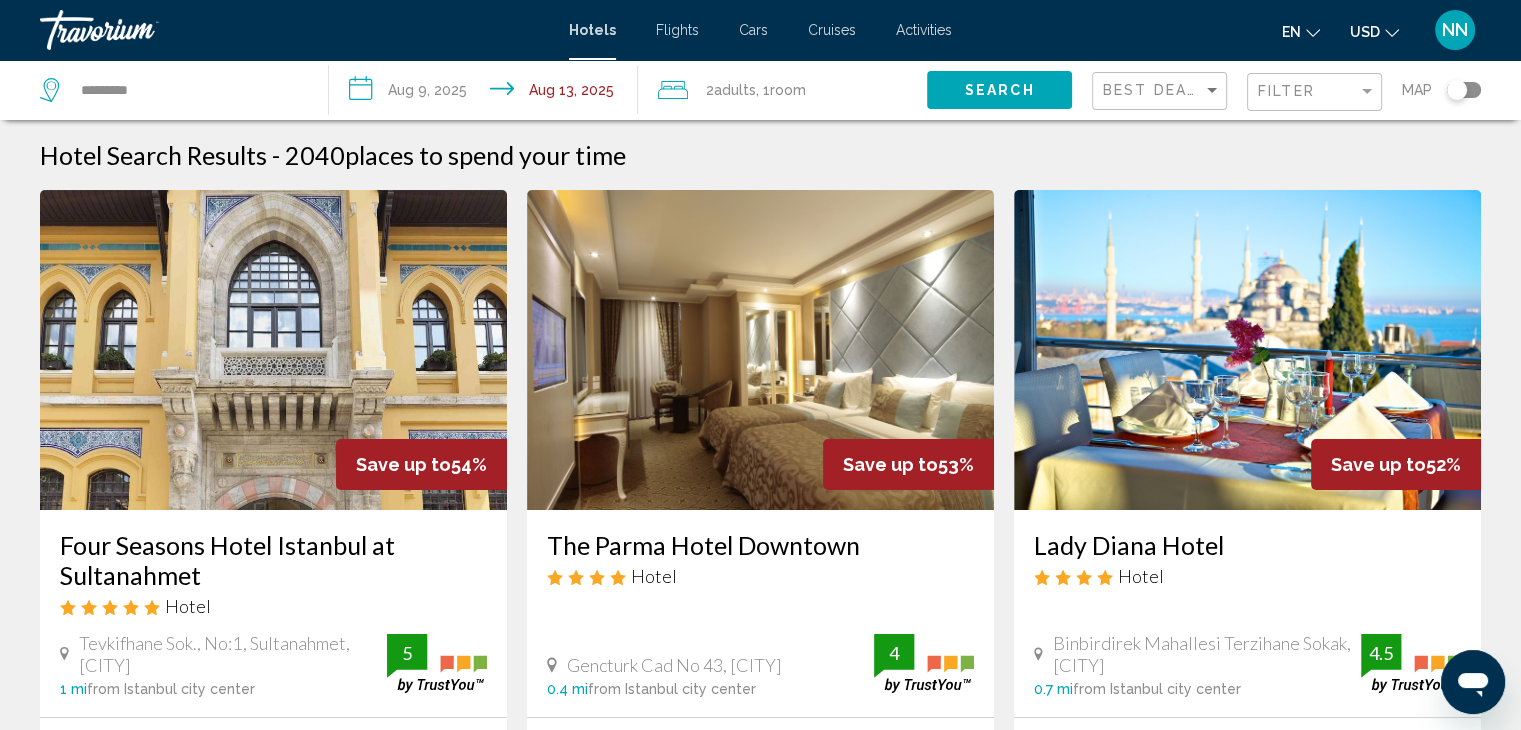 click on "Search" 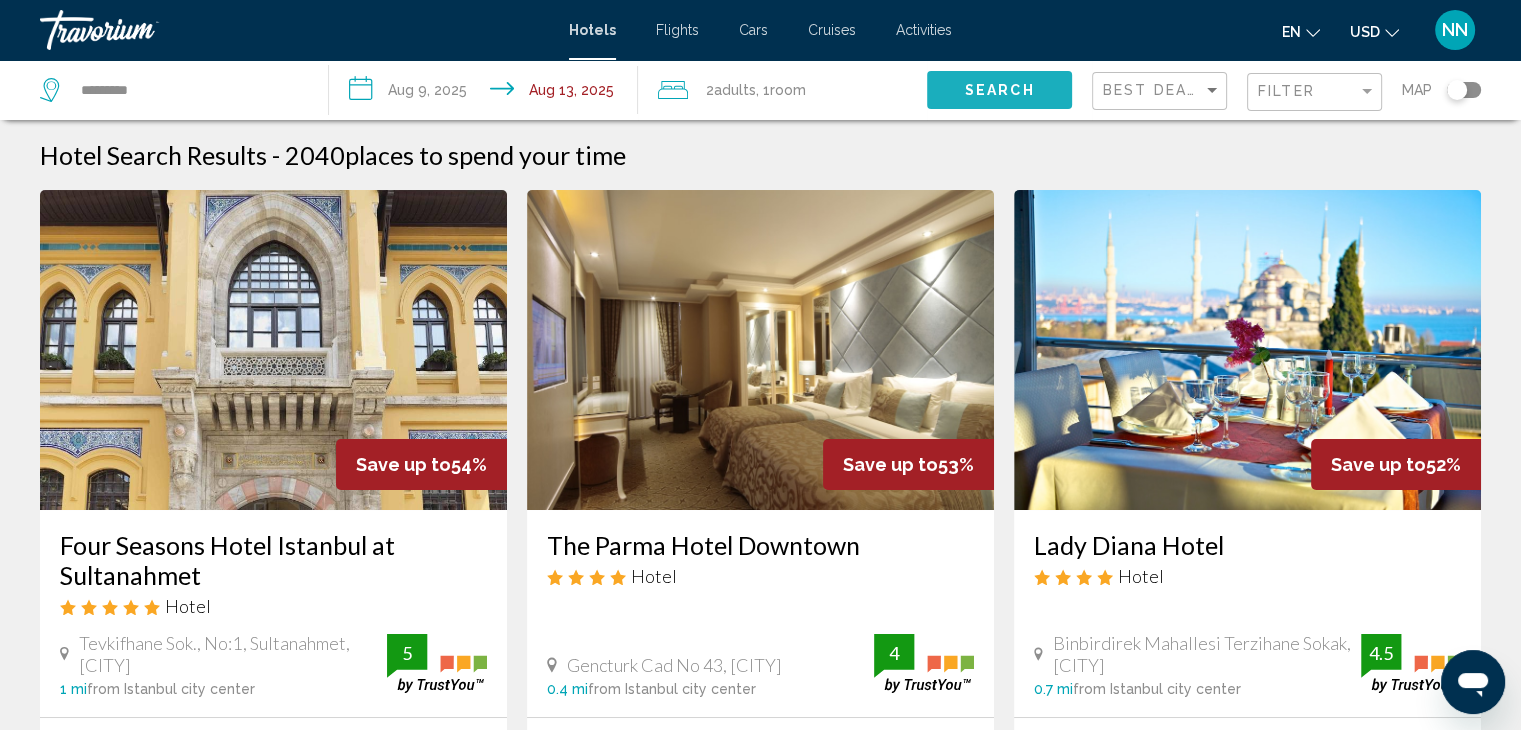 click on "Search" 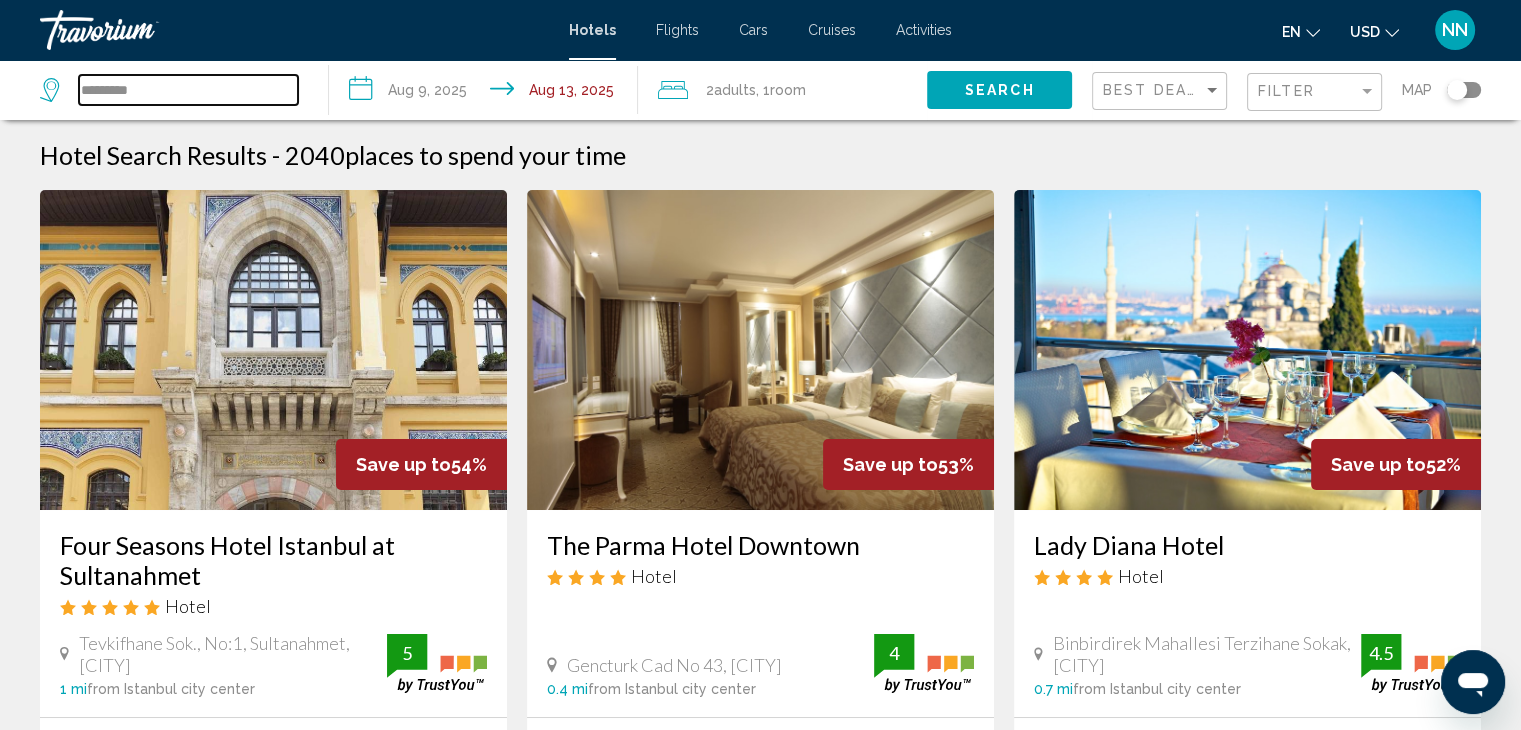click on "*********" at bounding box center (188, 90) 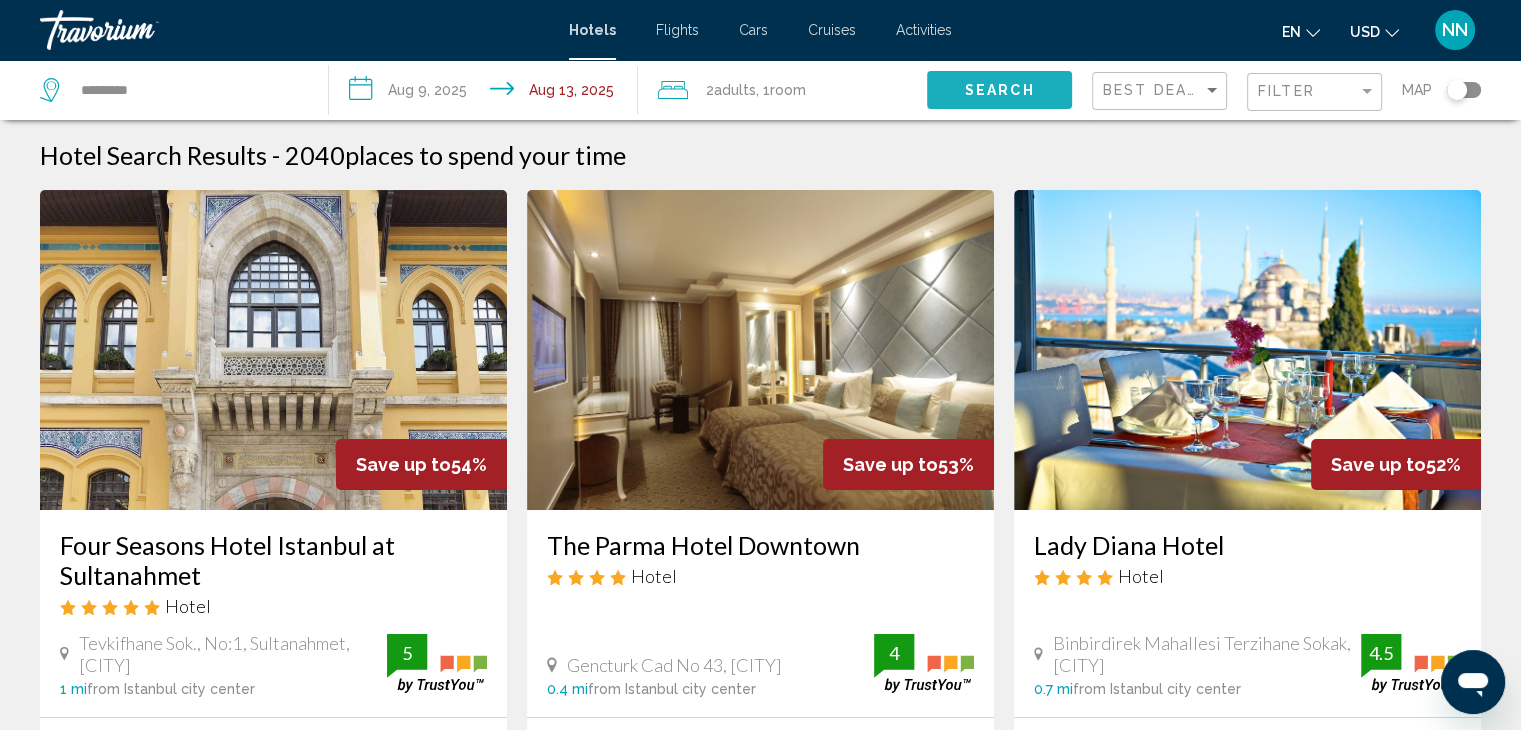 click on "Search" 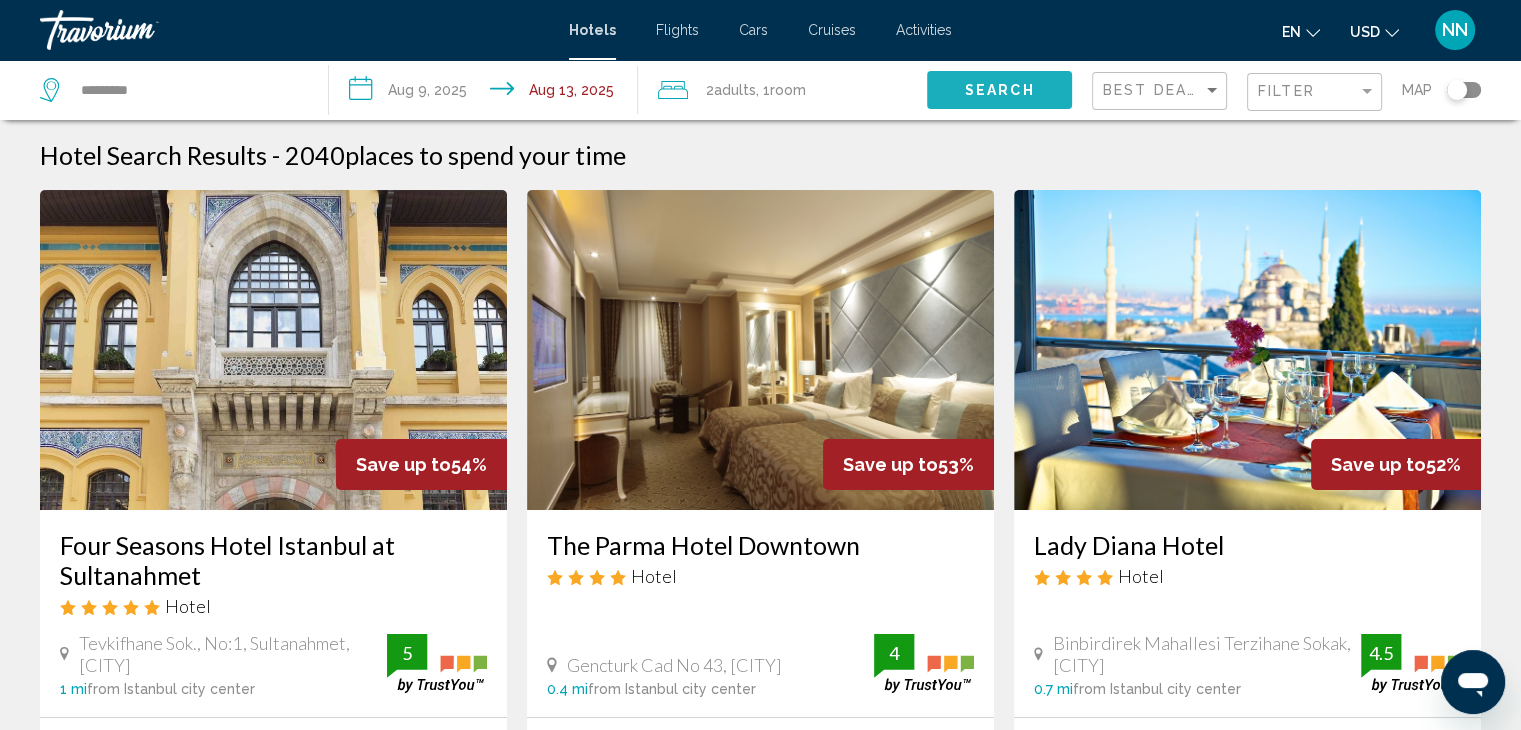 click on "Search" 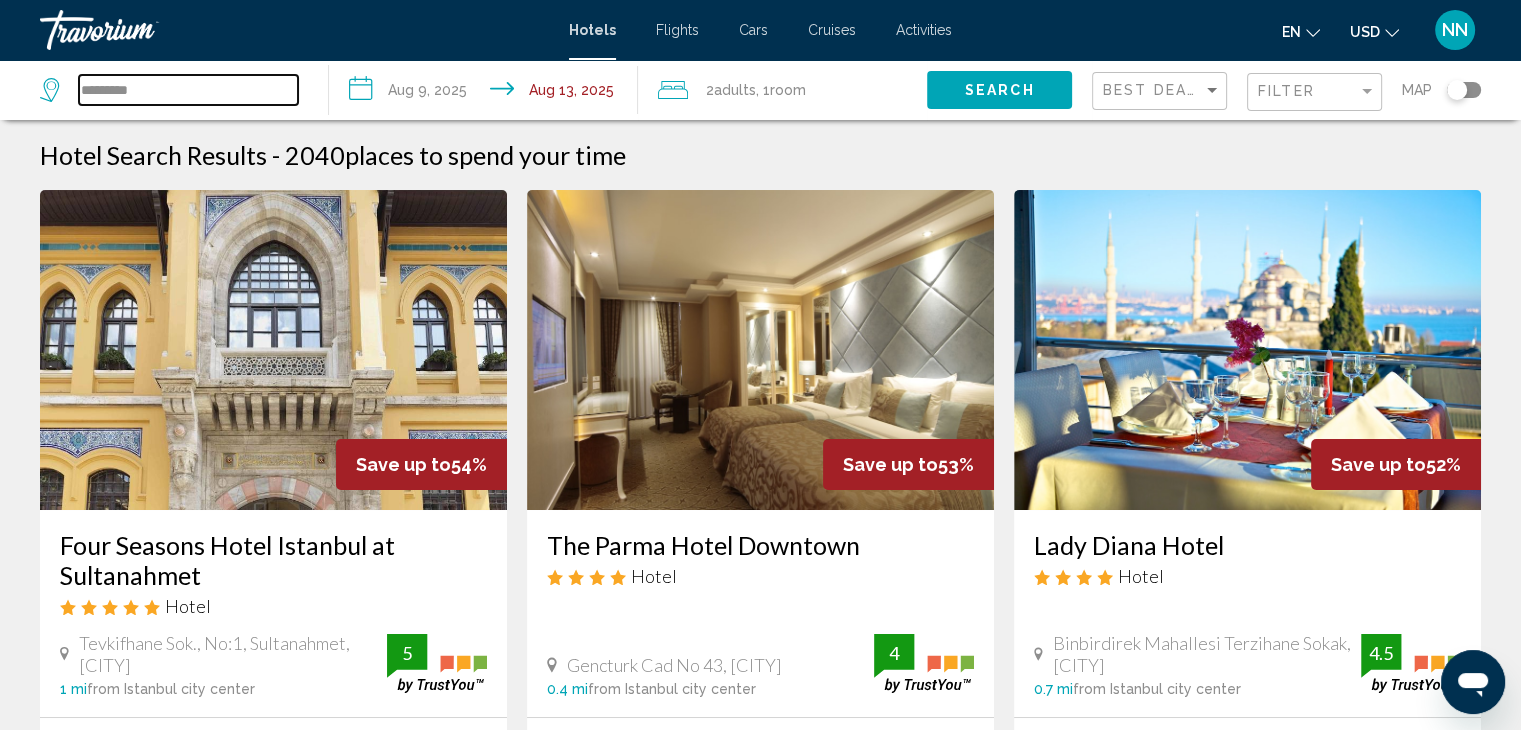 click on "*********" at bounding box center (188, 90) 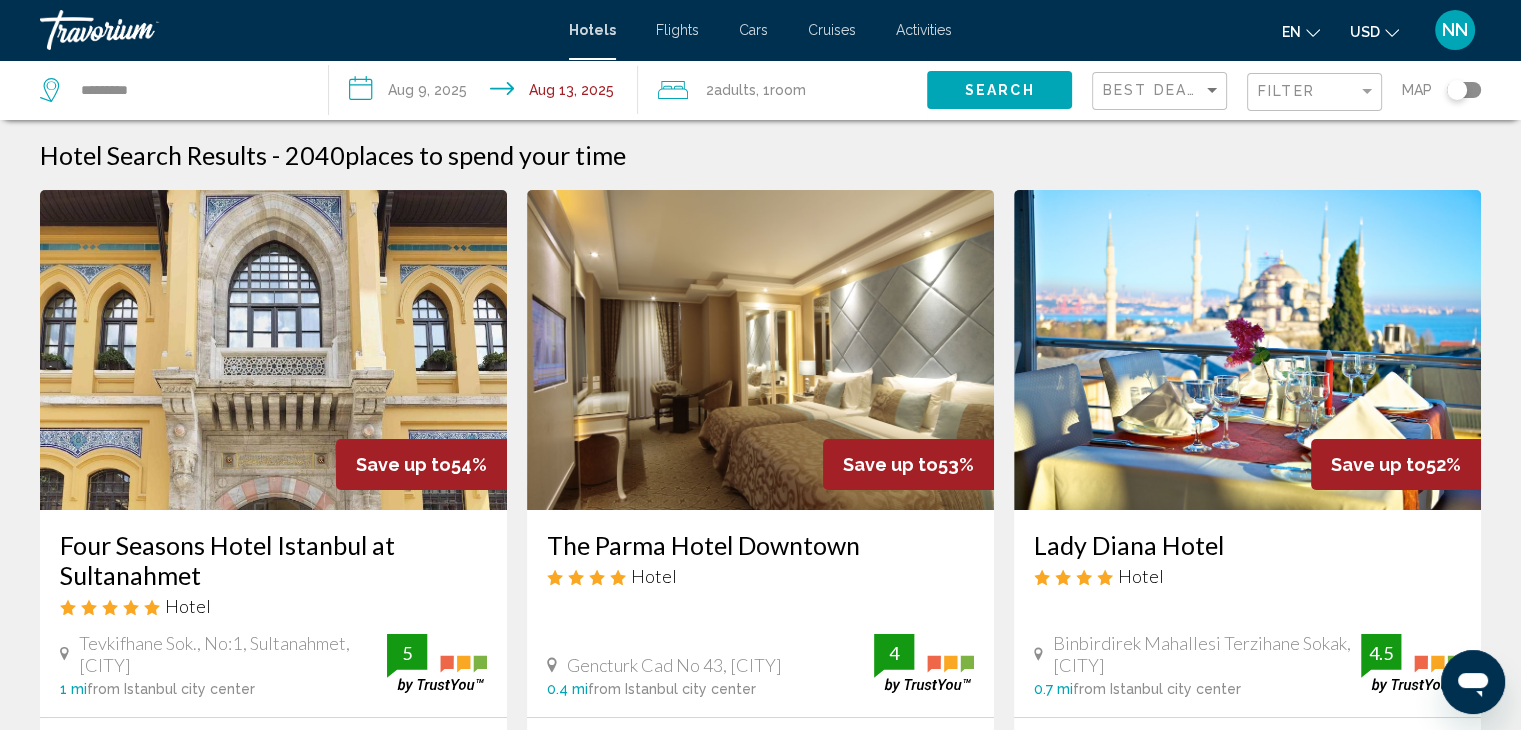 click on "Search" 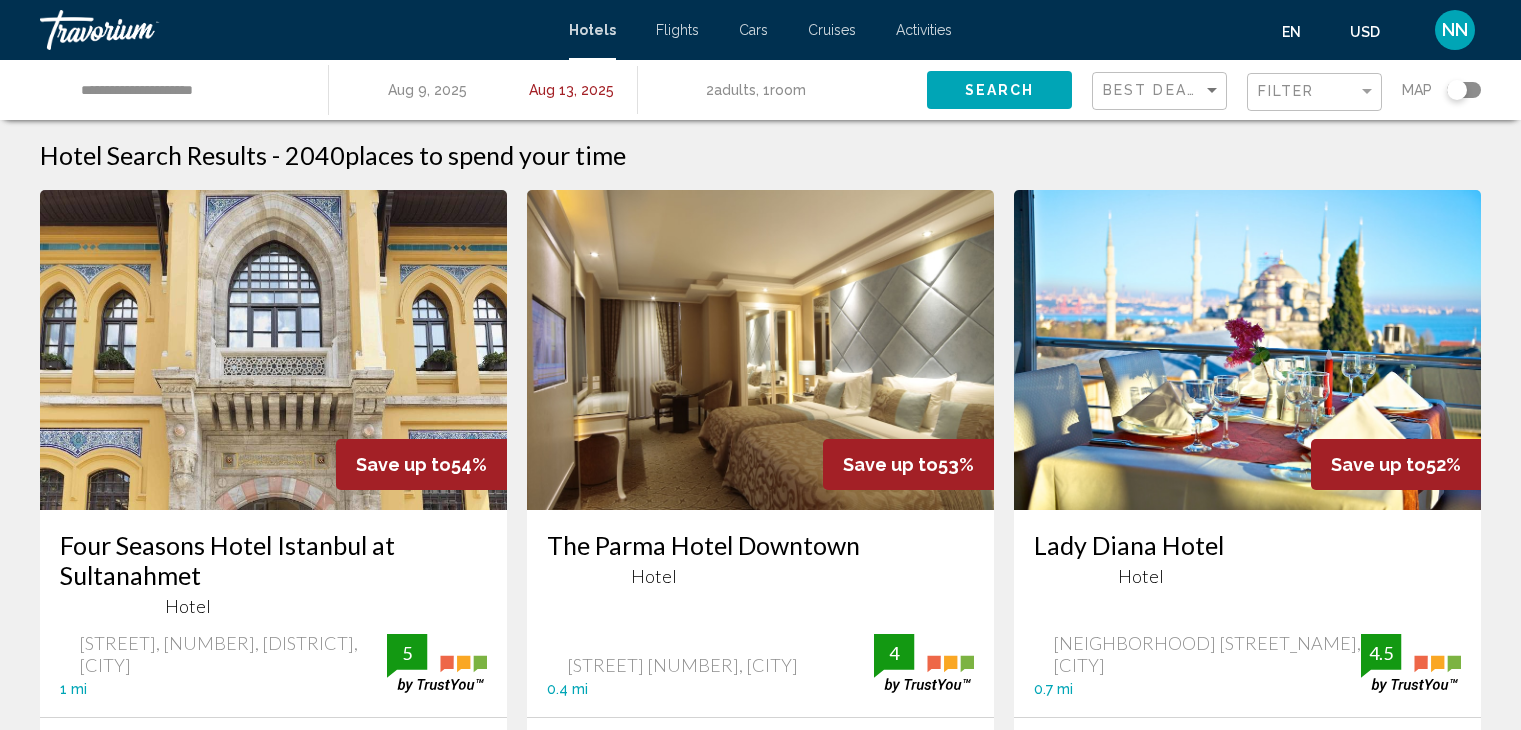 scroll, scrollTop: 0, scrollLeft: 0, axis: both 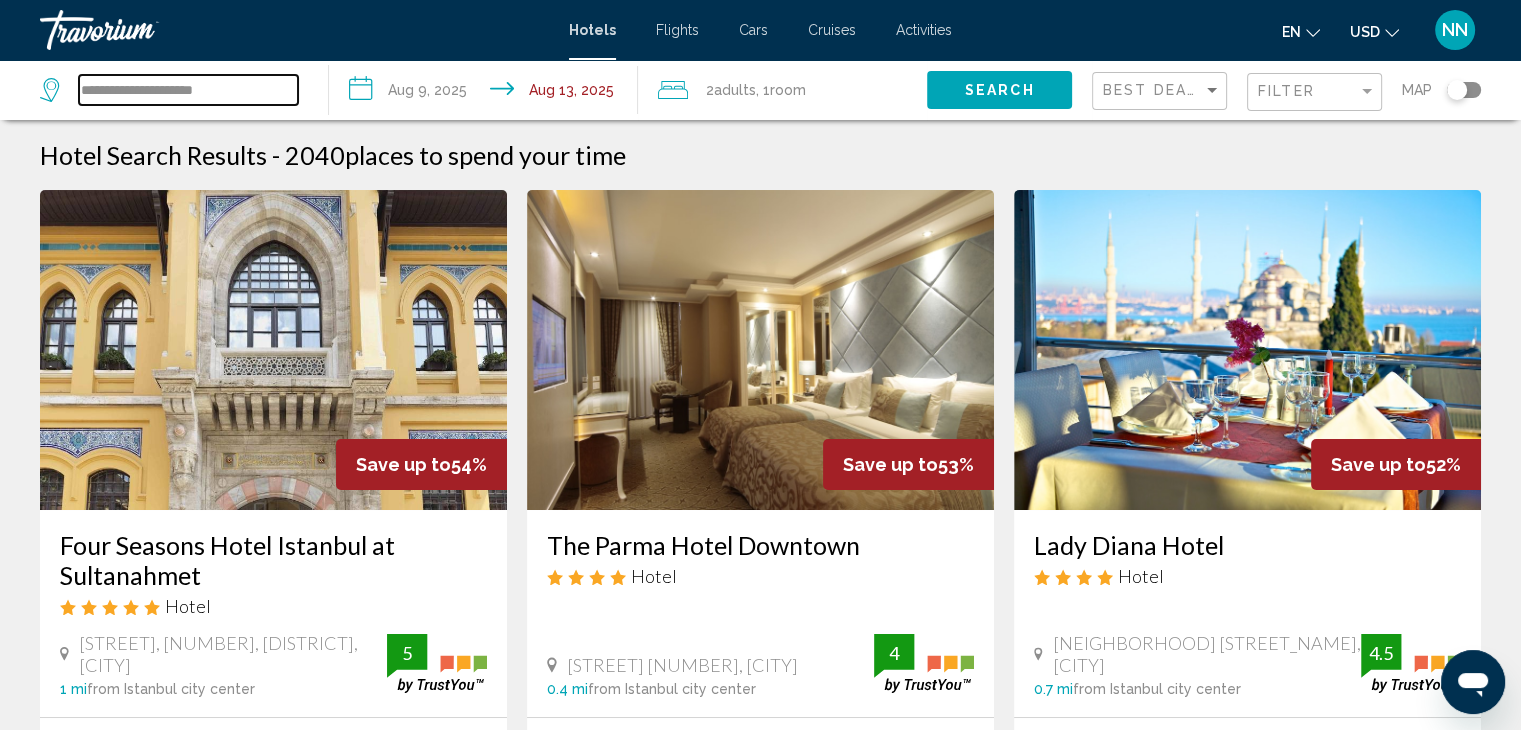 click on "**********" at bounding box center (188, 90) 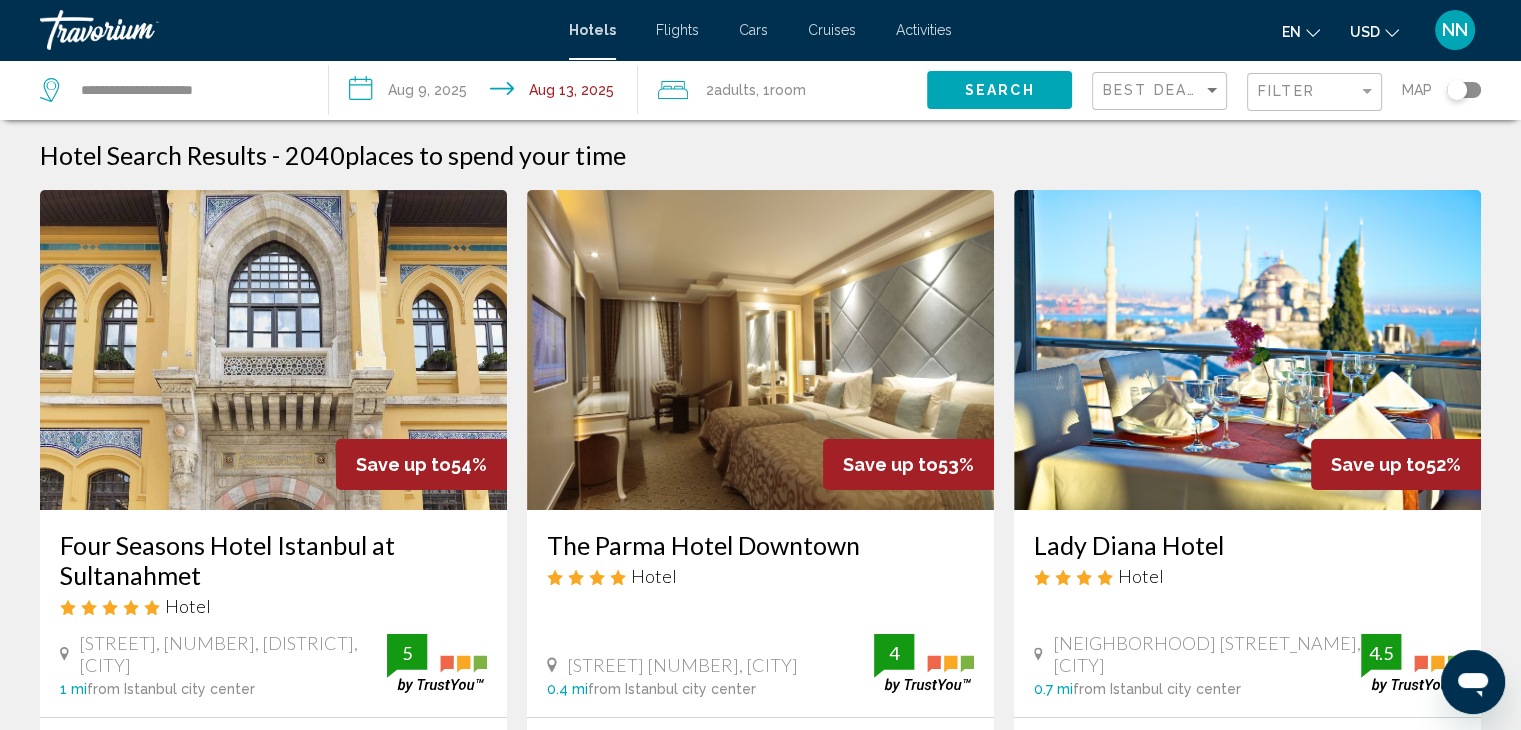 click at bounding box center (140, 30) 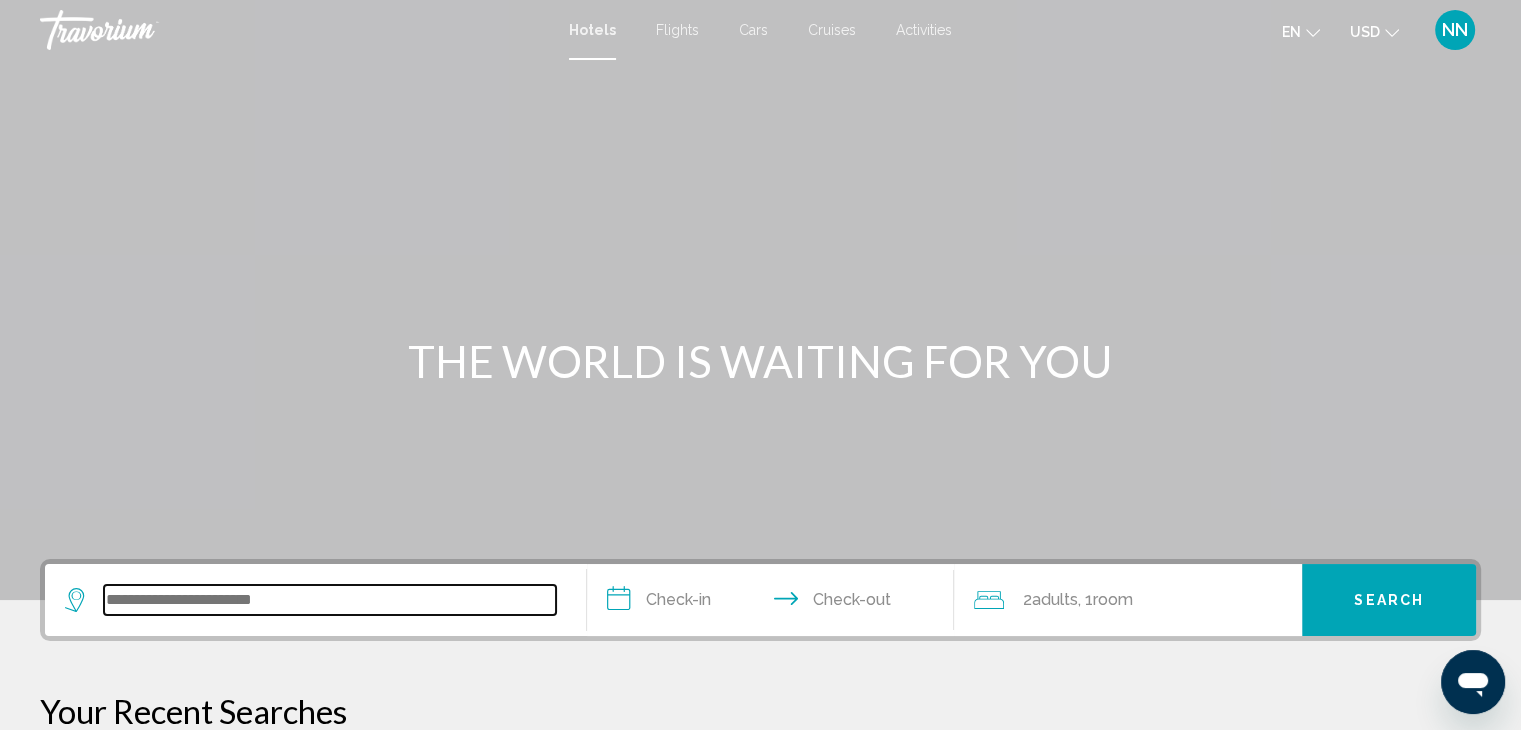 click at bounding box center [330, 600] 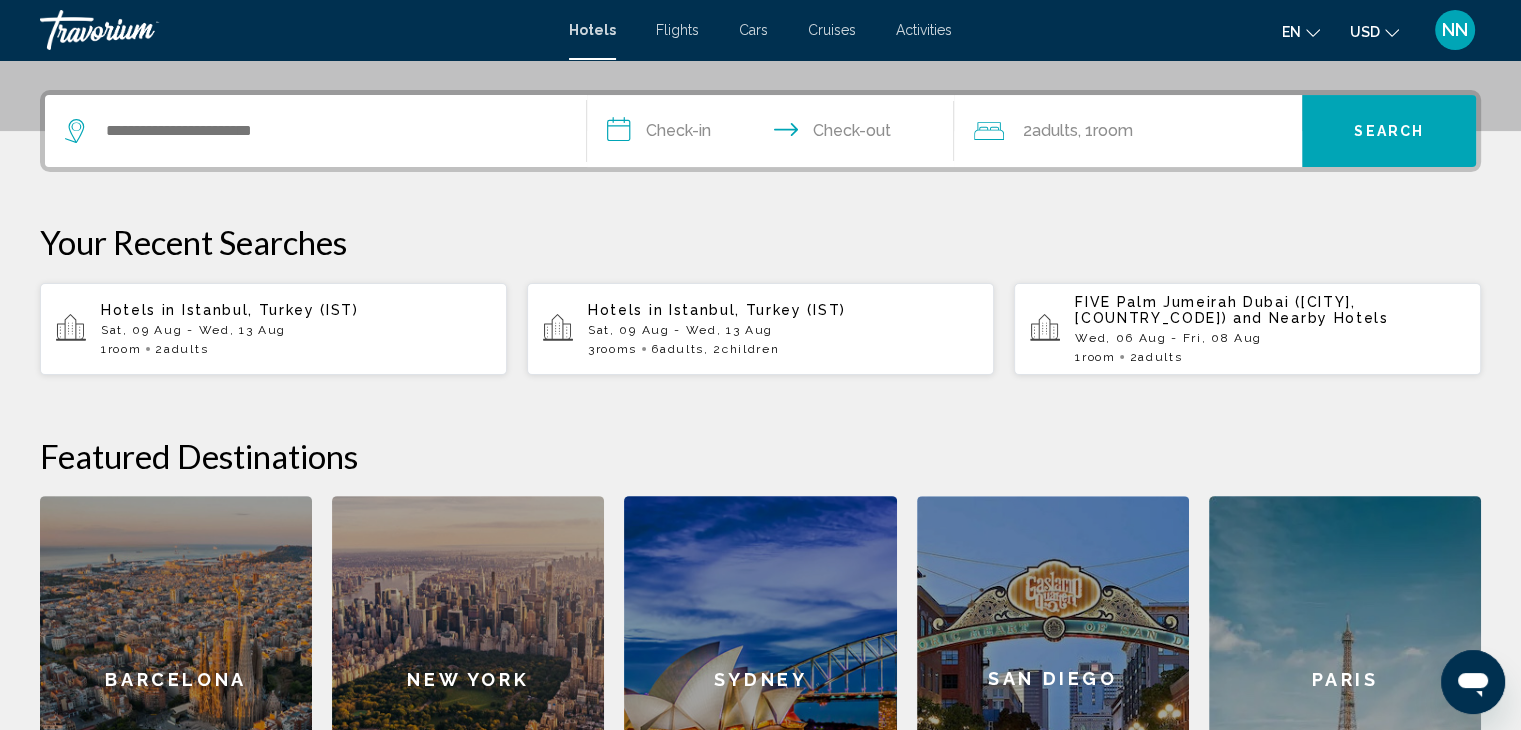 scroll, scrollTop: 493, scrollLeft: 0, axis: vertical 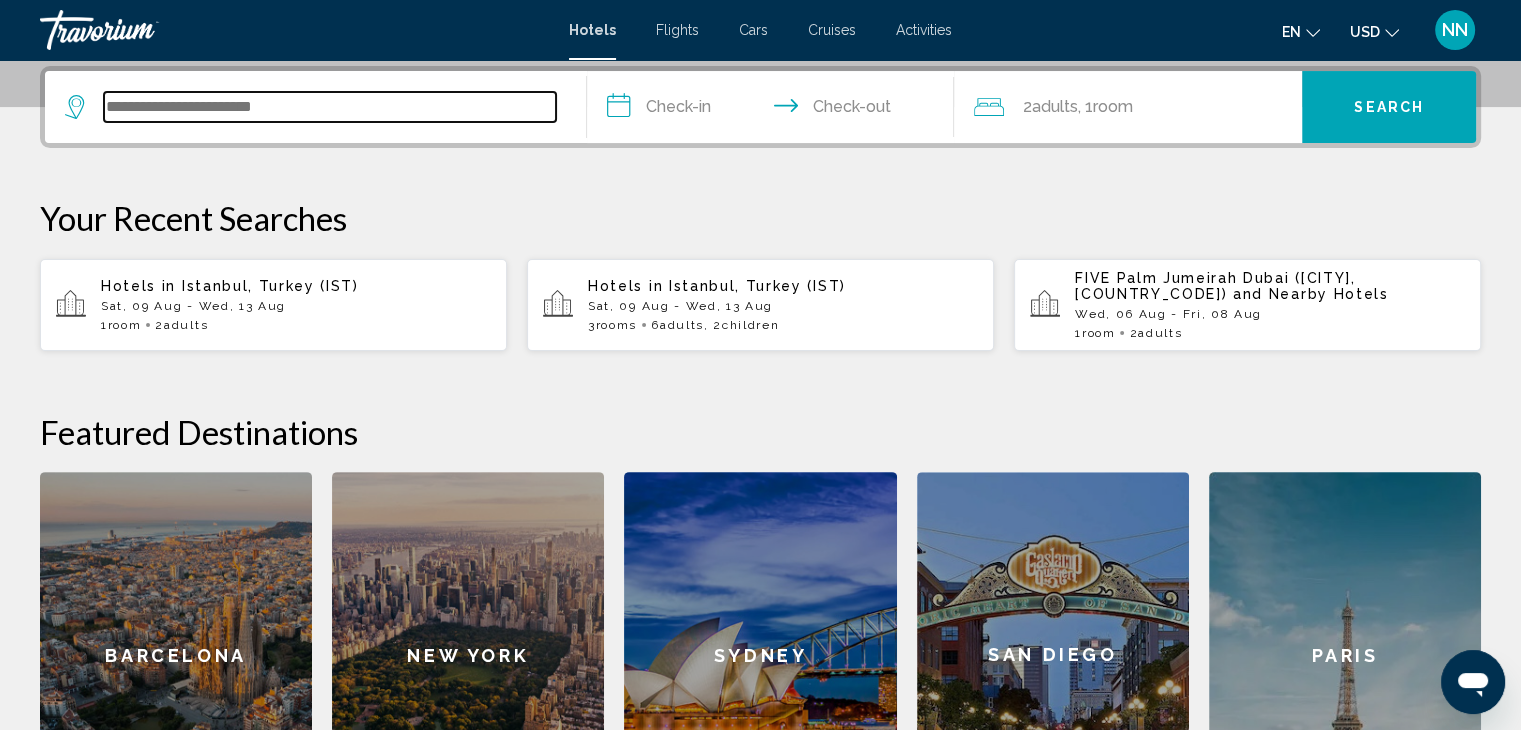 drag, startPoint x: 147, startPoint y: 599, endPoint x: 113, endPoint y: 113, distance: 487.18784 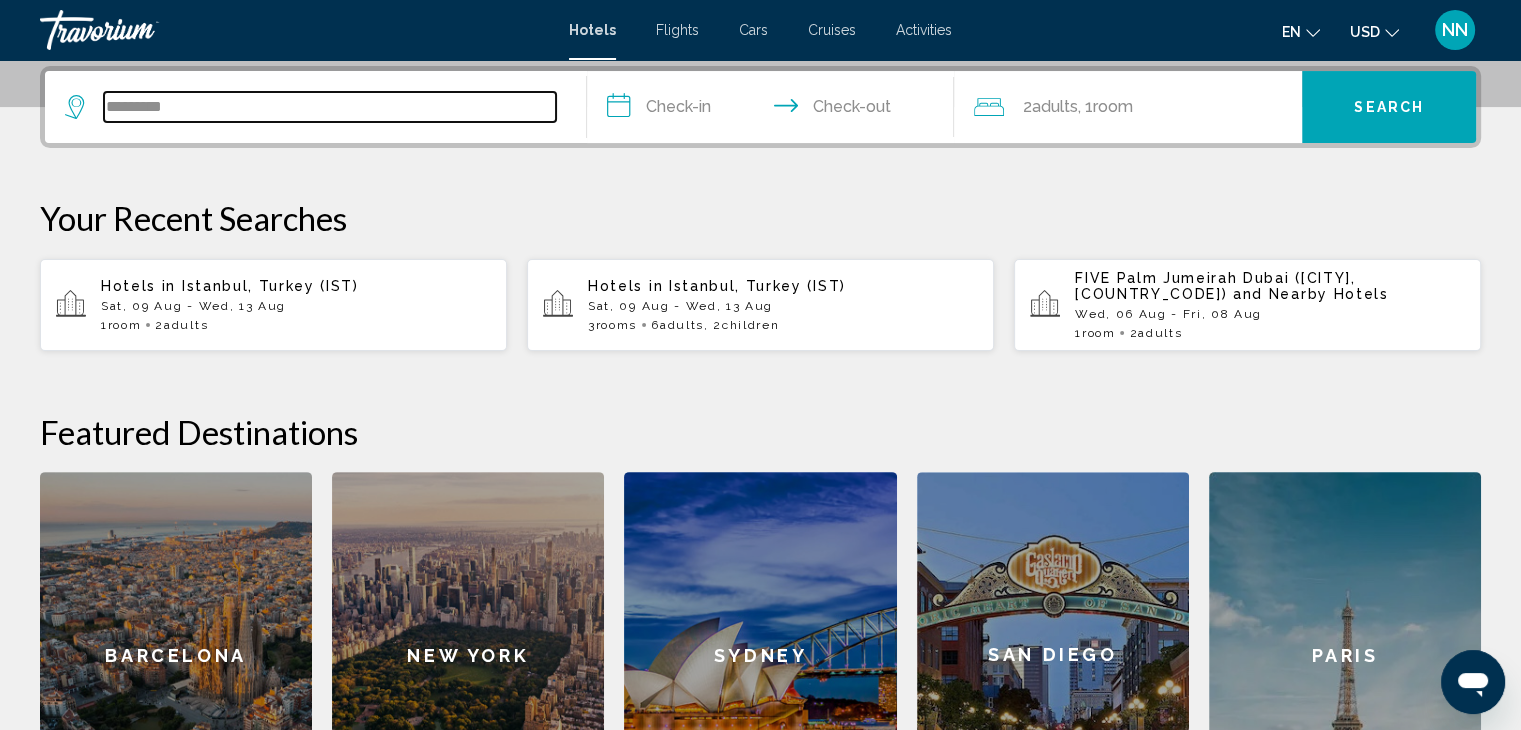 type on "*********" 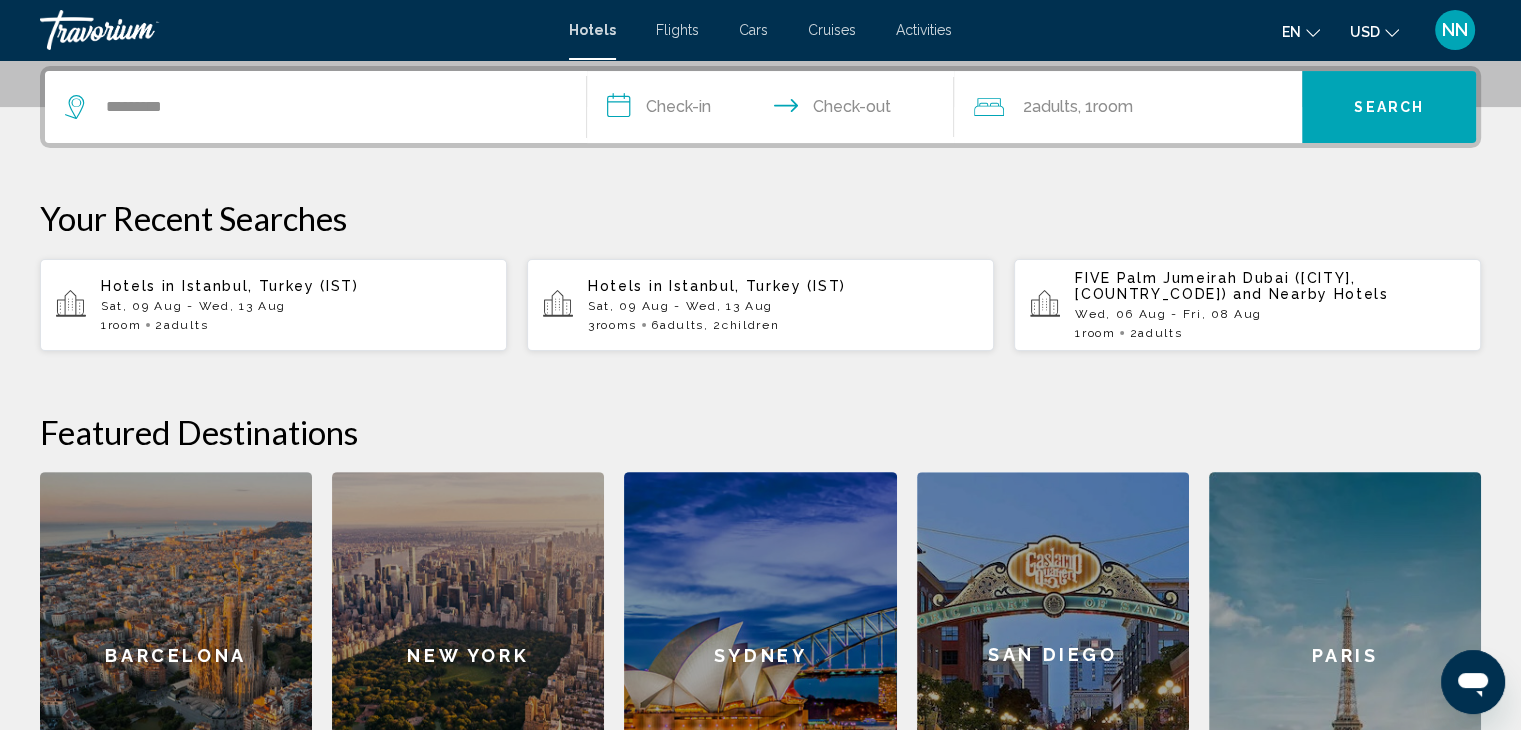 click on "**********" at bounding box center [775, 110] 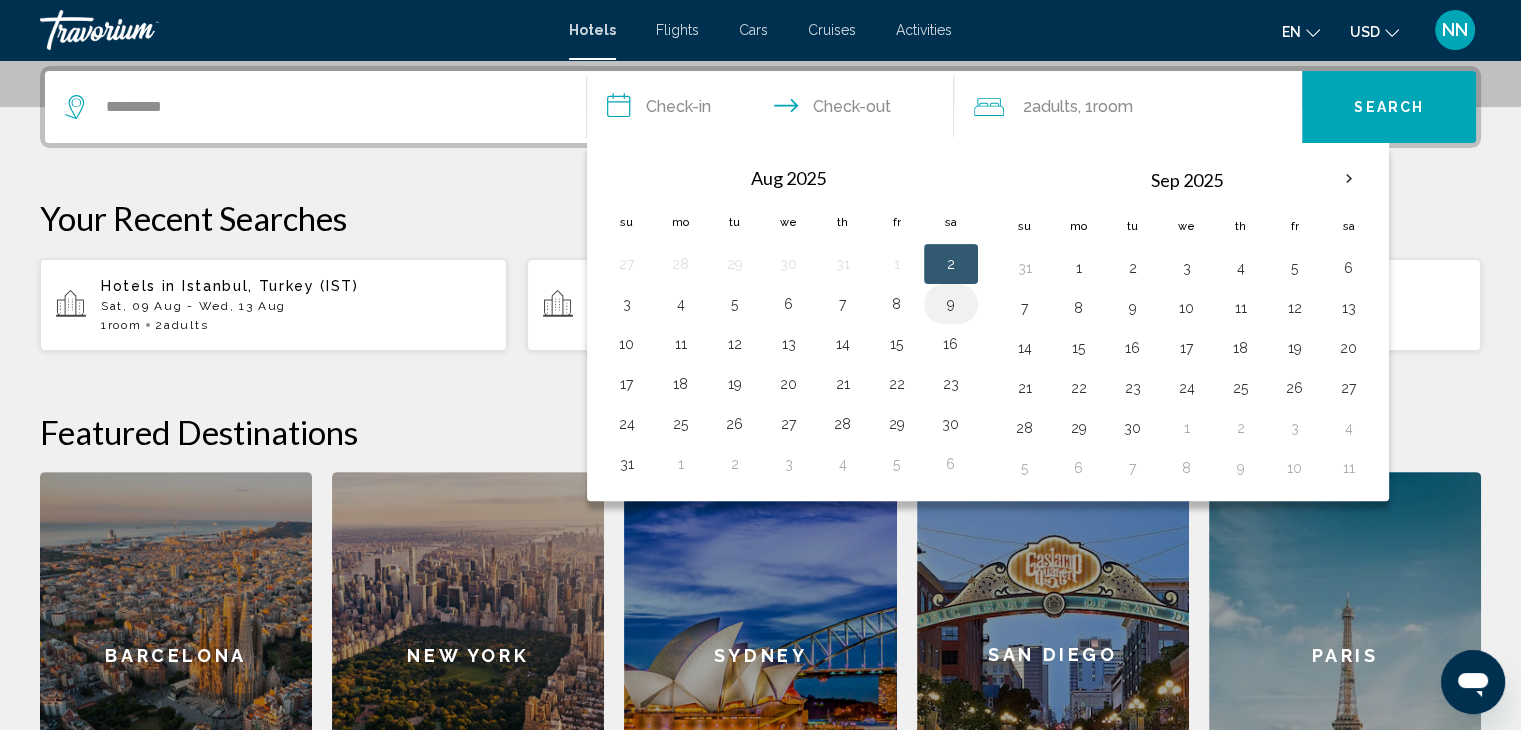 click on "9" at bounding box center [951, 304] 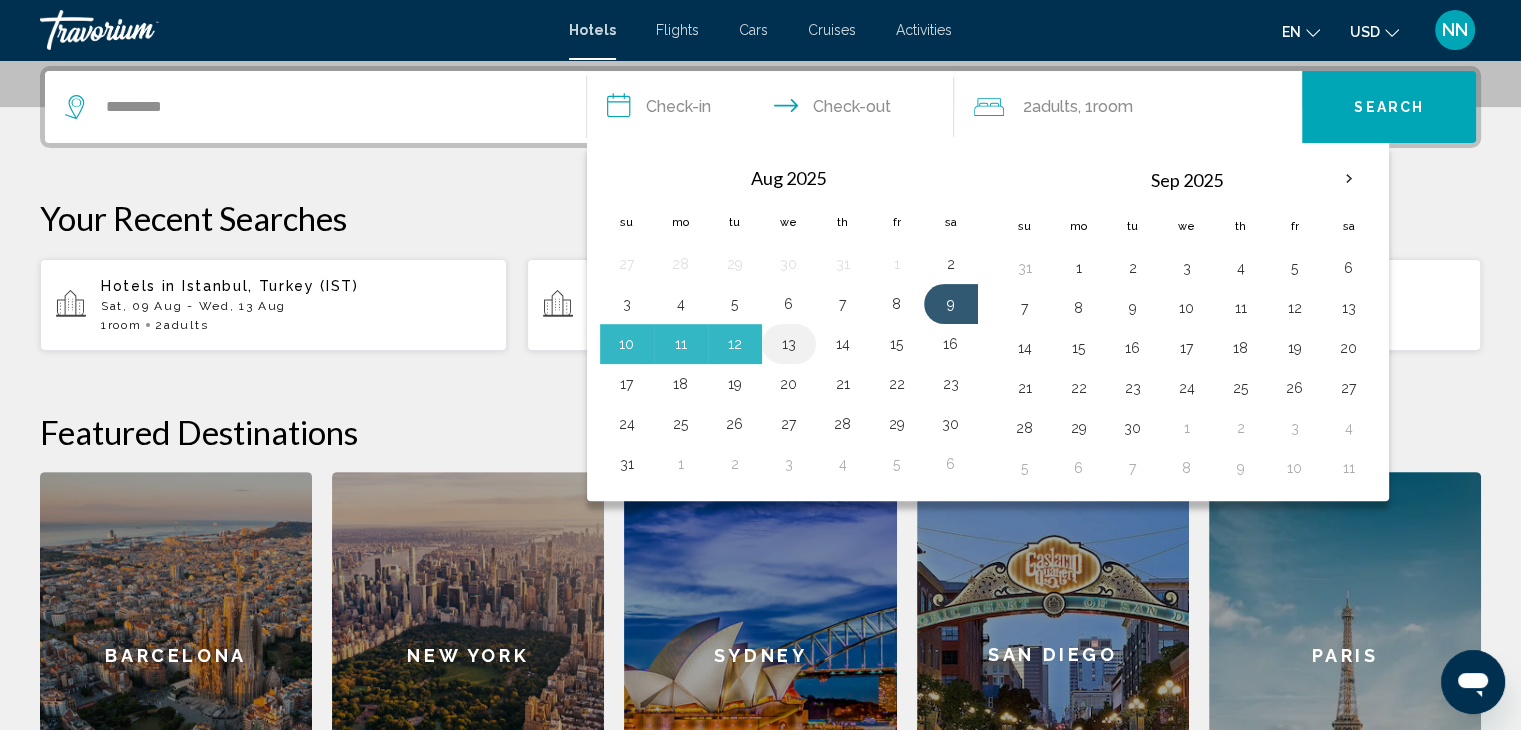 click on "13" at bounding box center [789, 344] 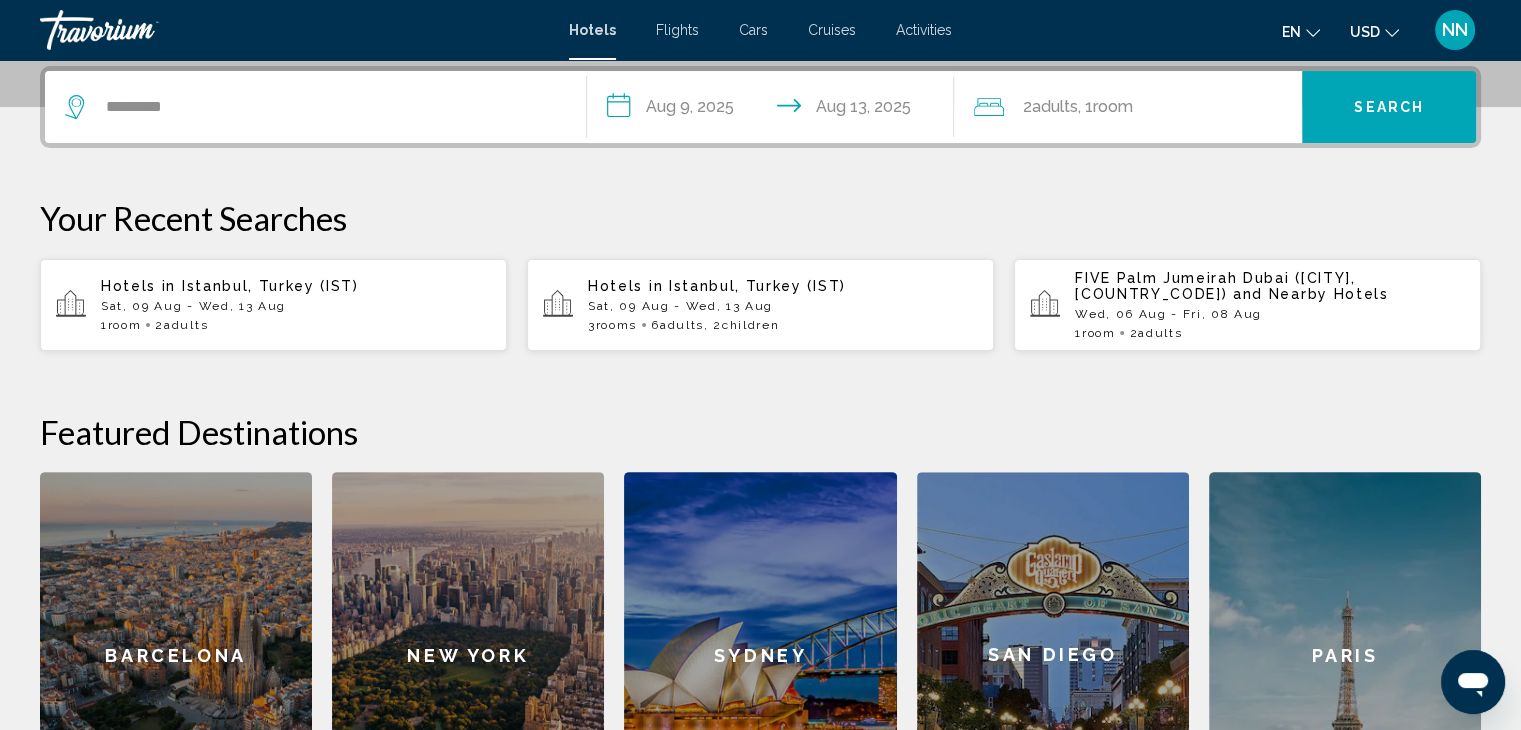 click on "Search" at bounding box center [1389, 107] 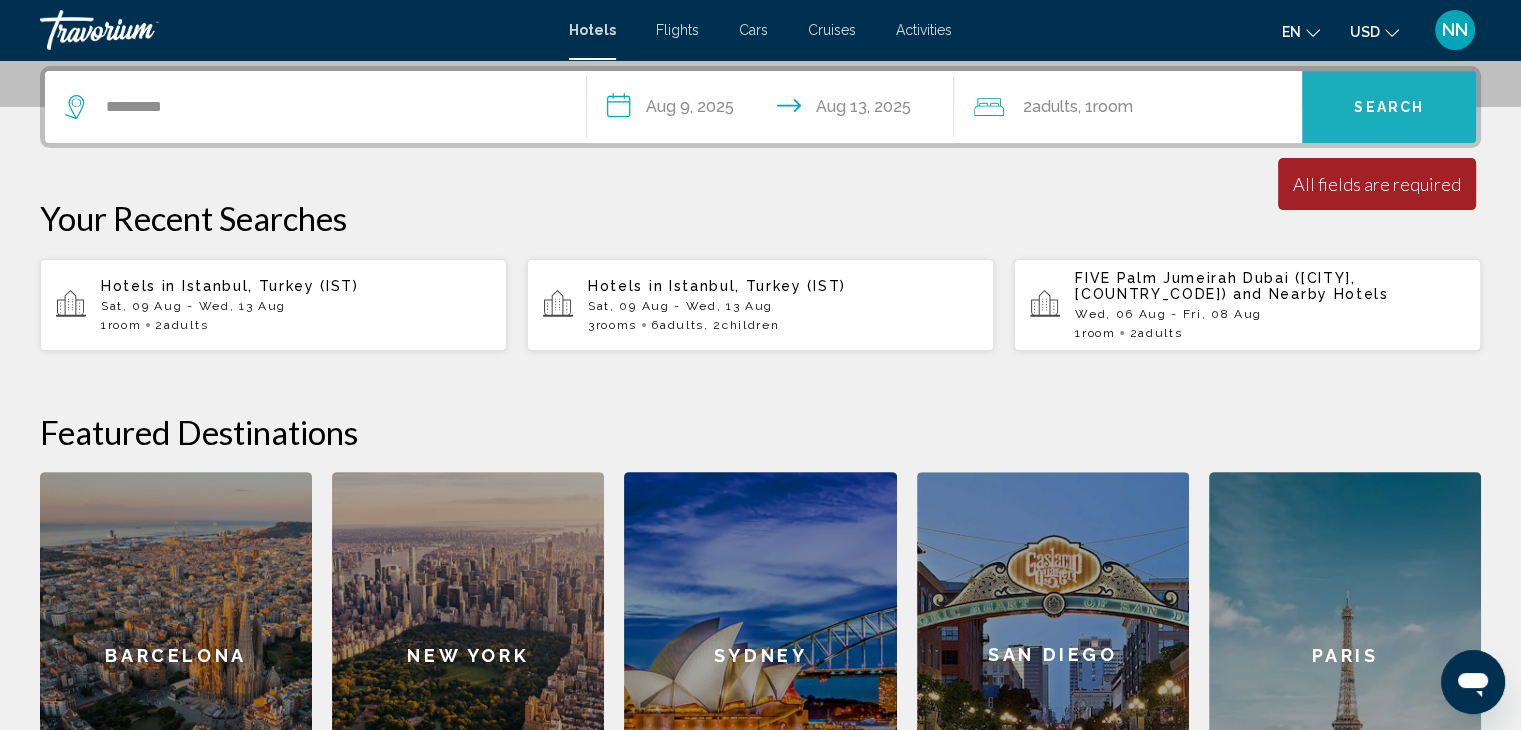 click on "Search" at bounding box center [1389, 108] 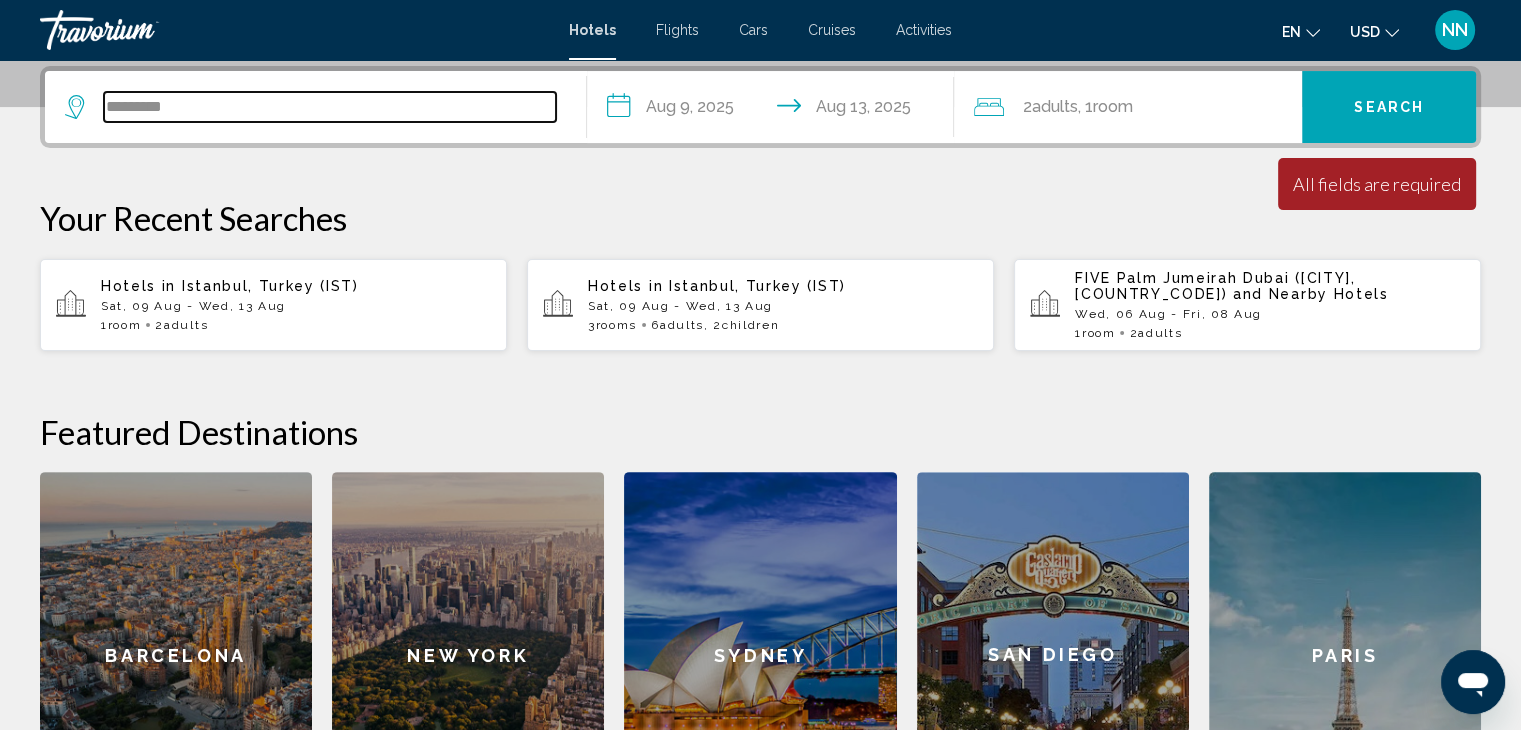 click on "*********" at bounding box center [330, 107] 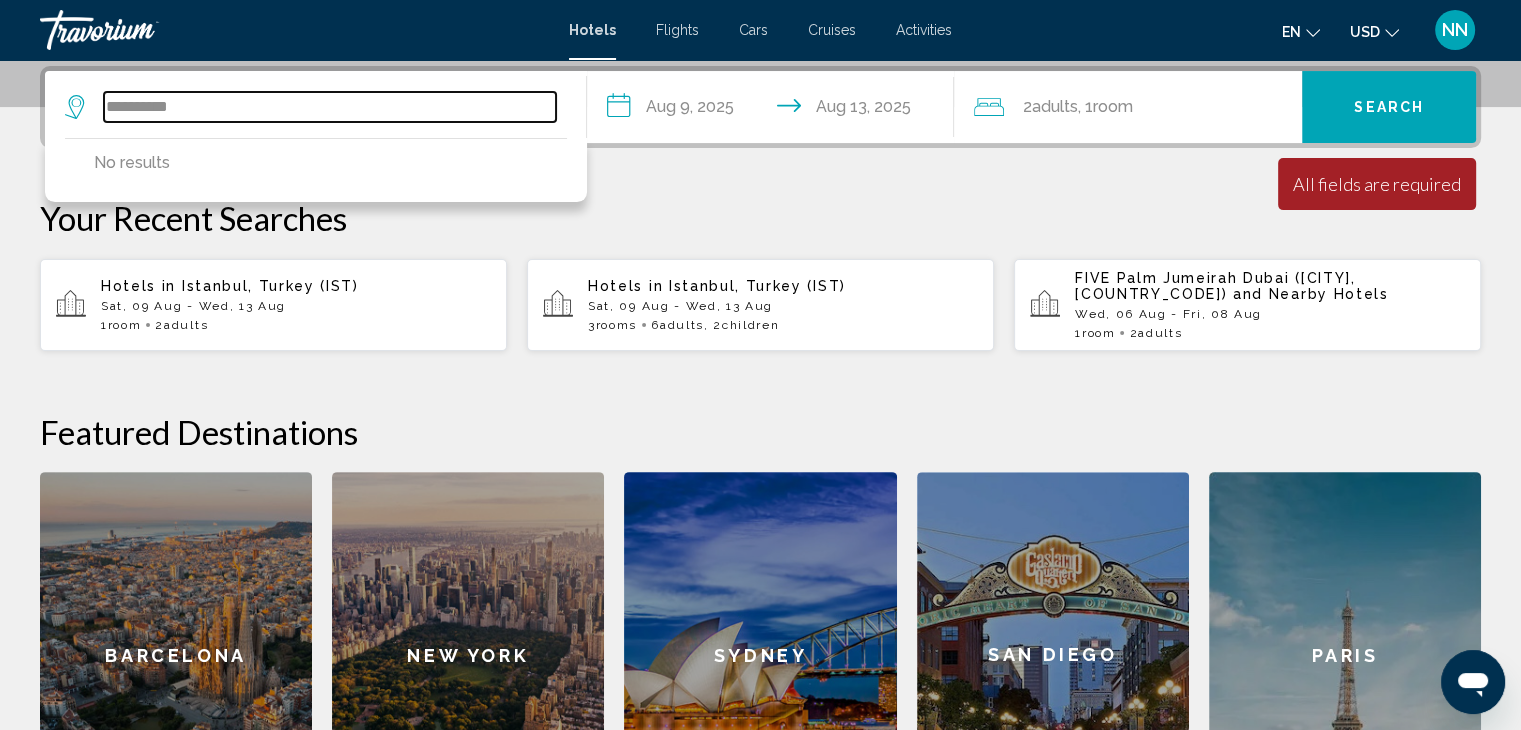 type on "*********" 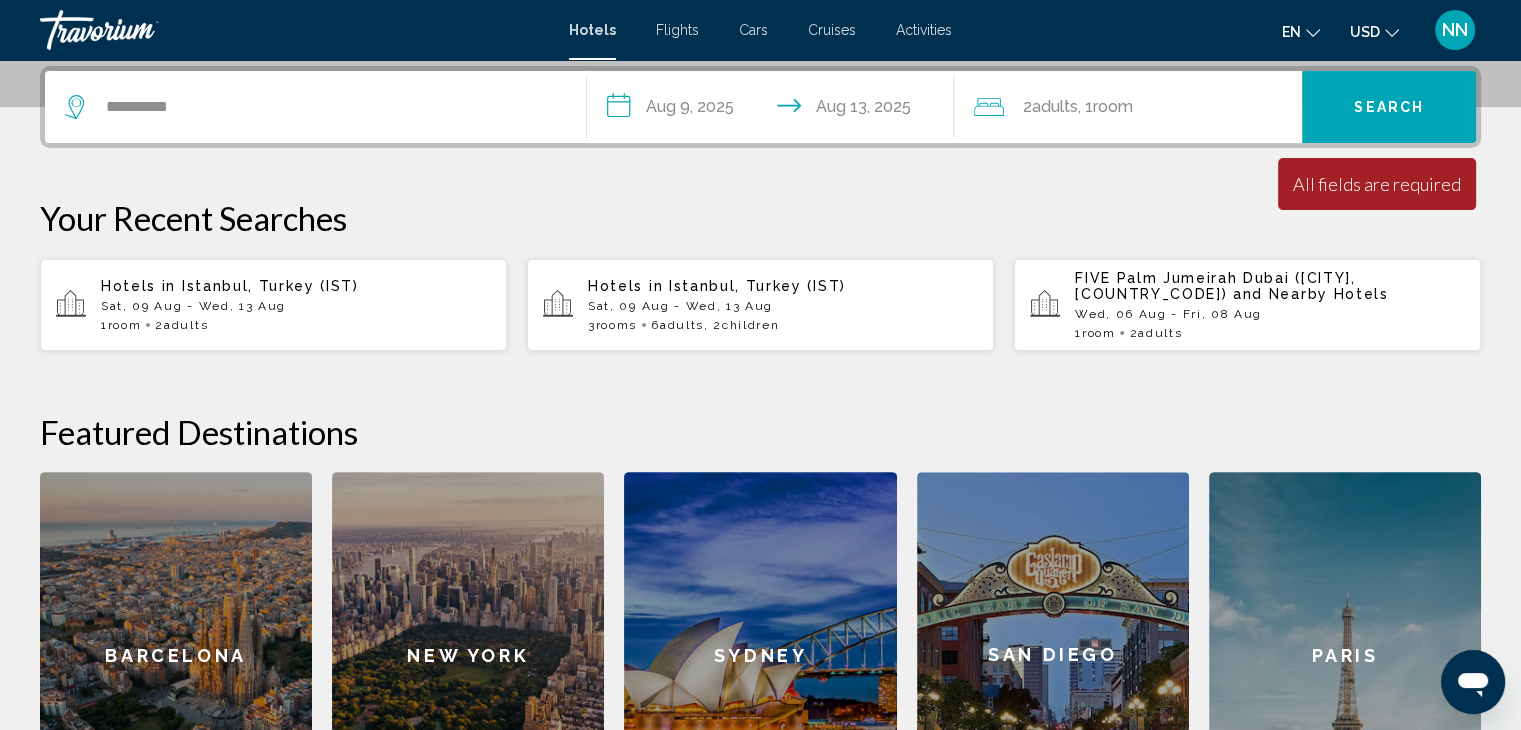 click on "**********" at bounding box center [760, 452] 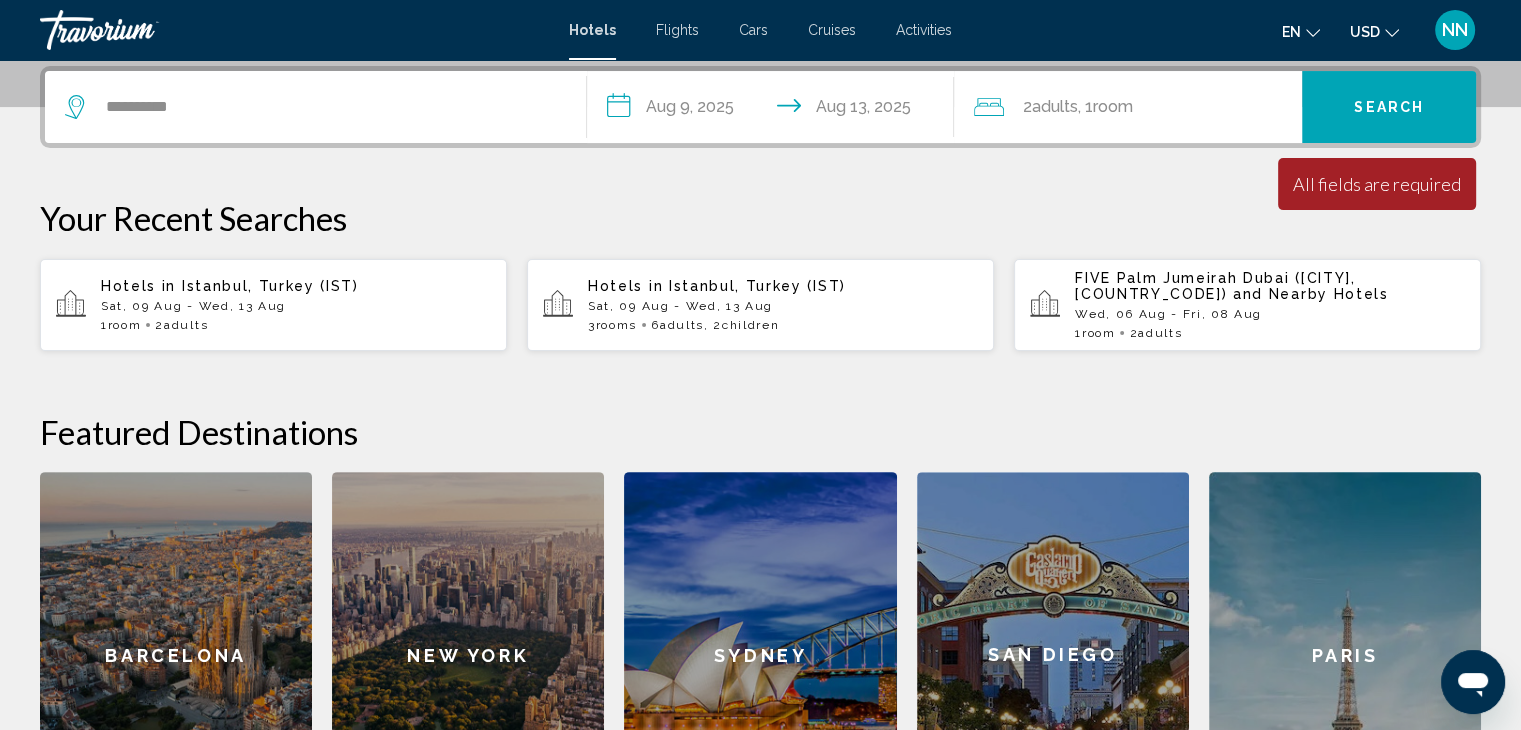 click on "Sat, 09 Aug - Wed, 13 Aug" at bounding box center [296, 306] 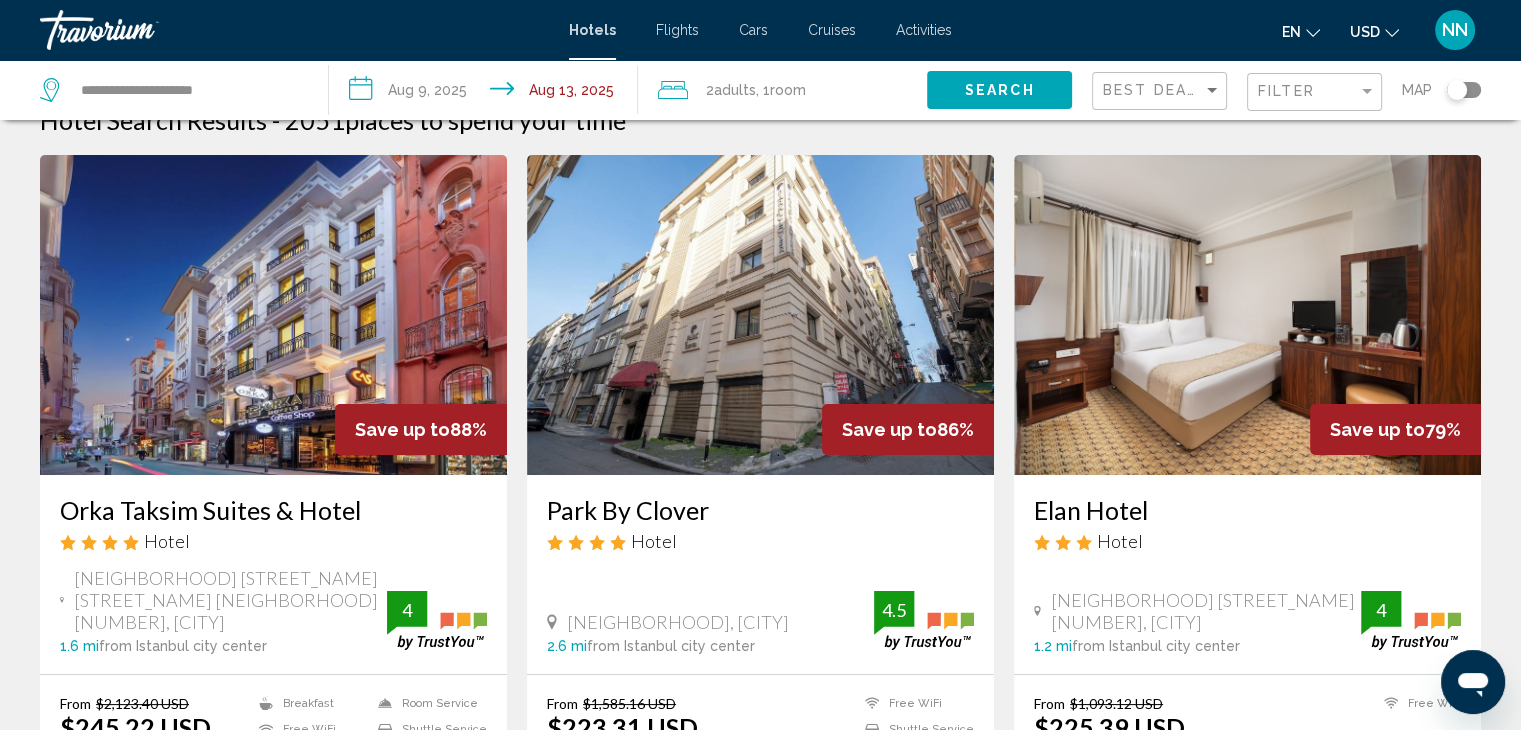 scroll, scrollTop: 0, scrollLeft: 0, axis: both 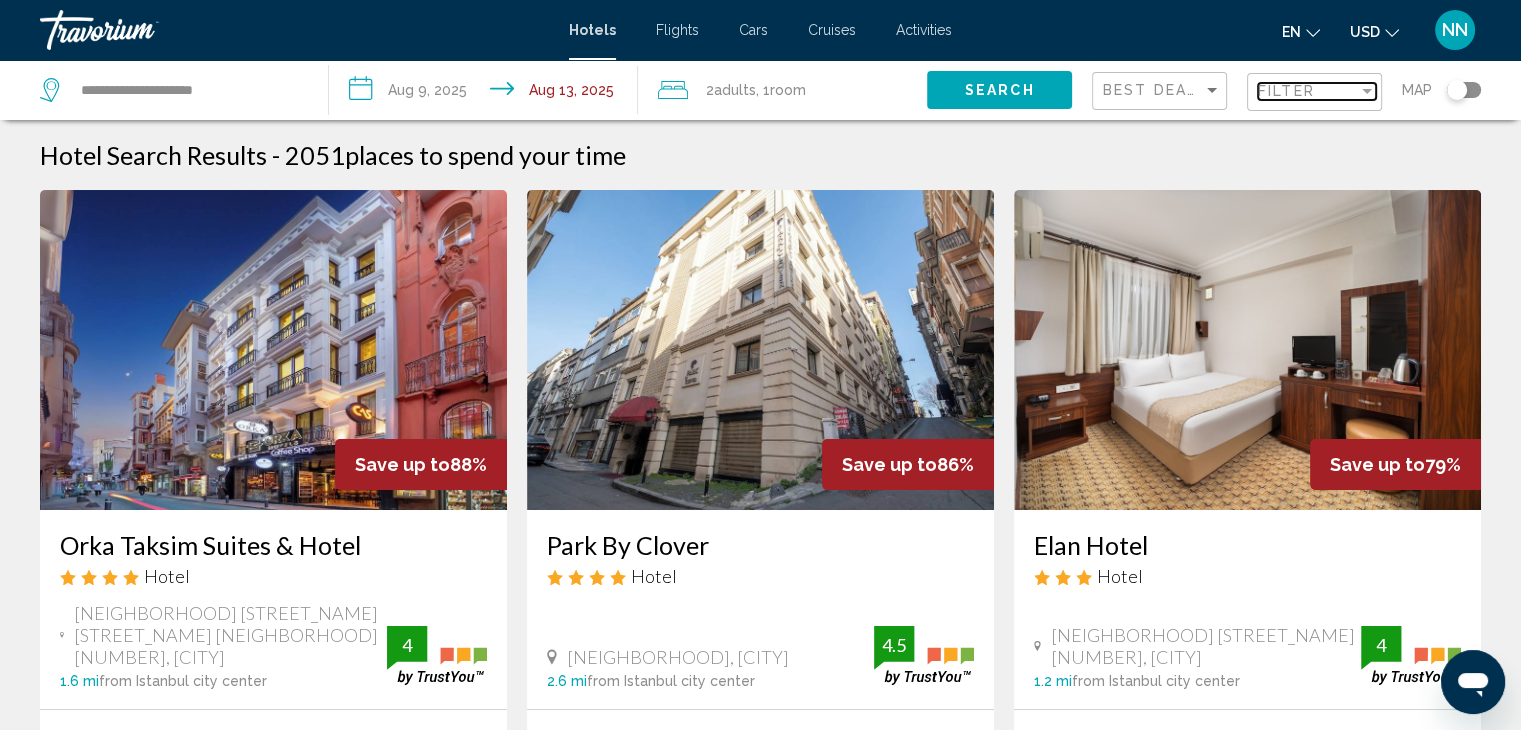 click on "Filter" at bounding box center (1308, 91) 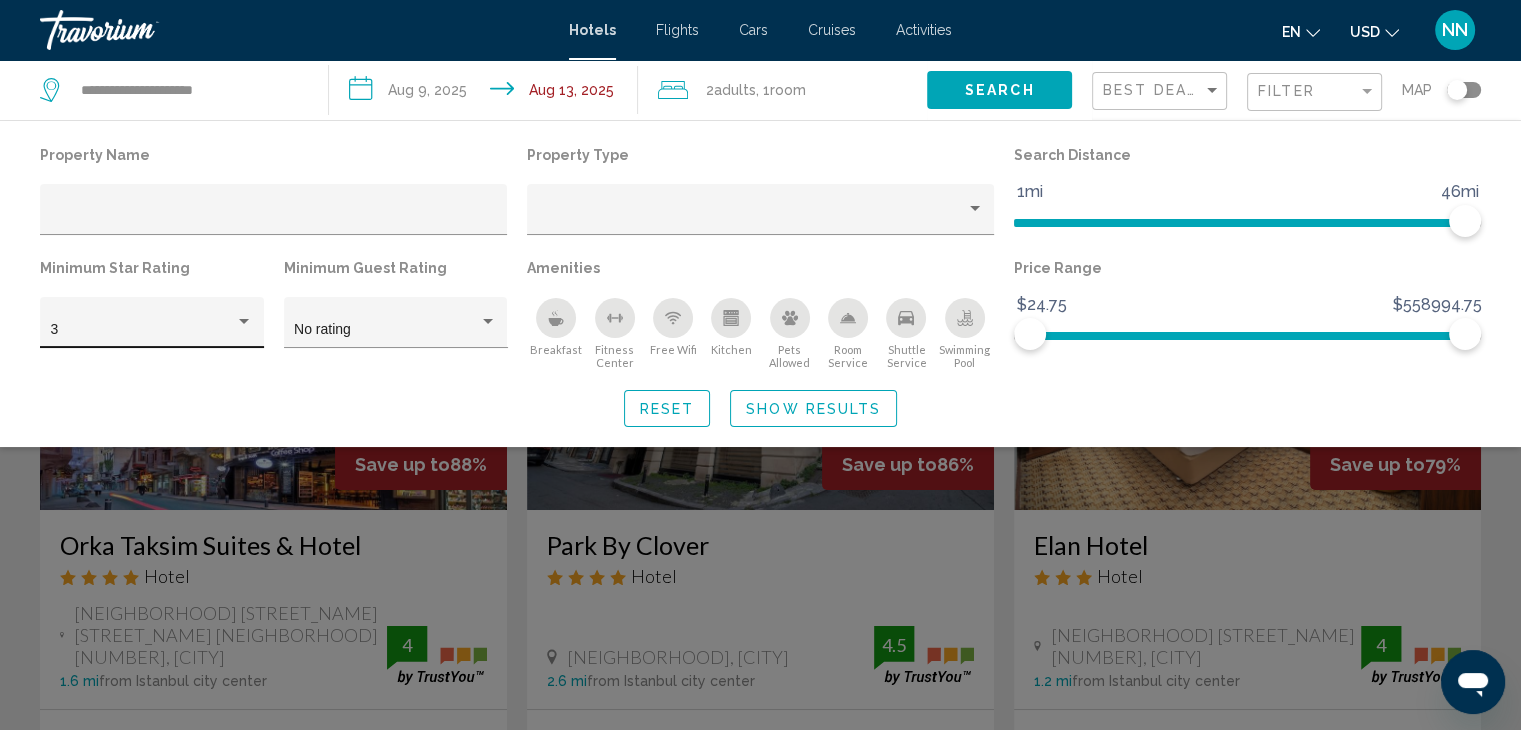 click on "3" 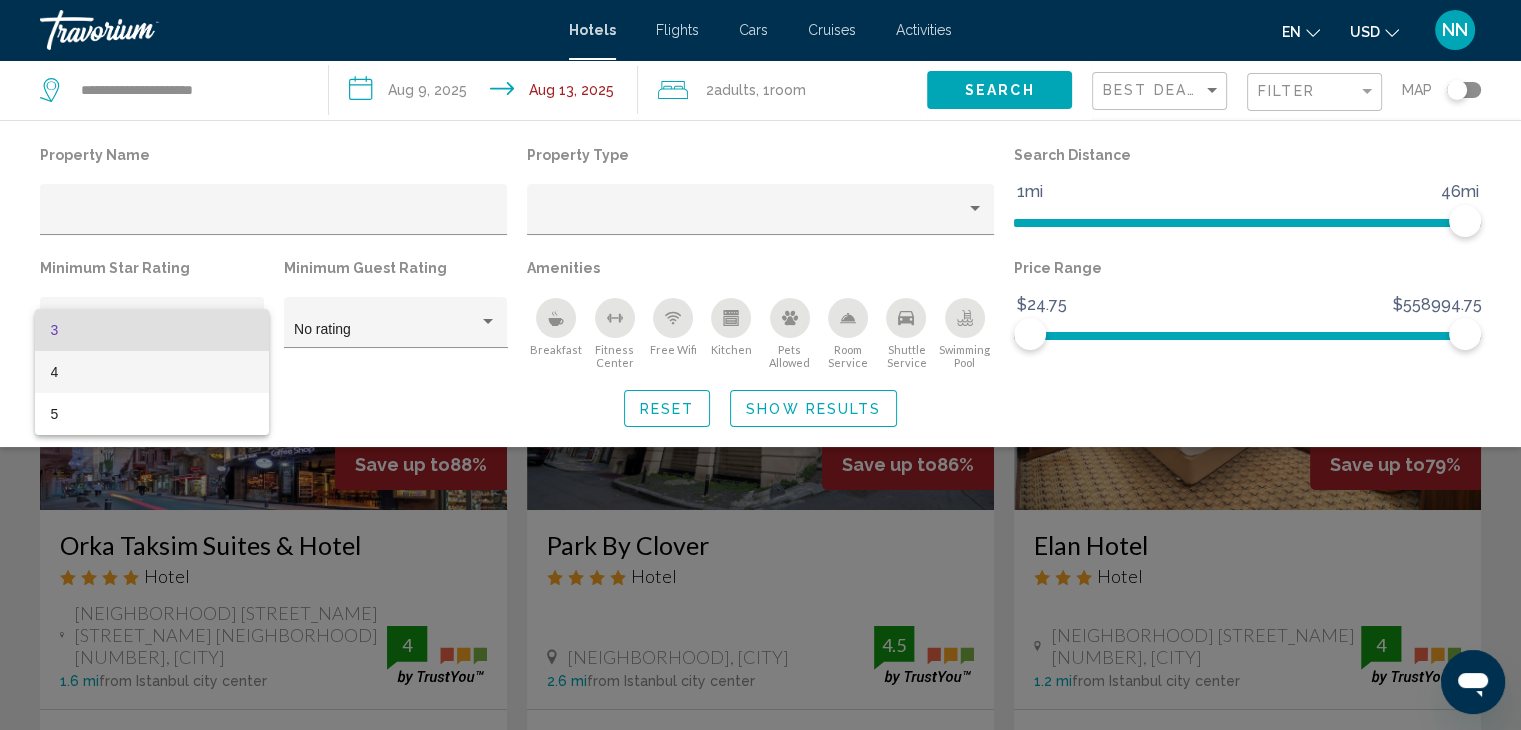 click on "4" at bounding box center (152, 372) 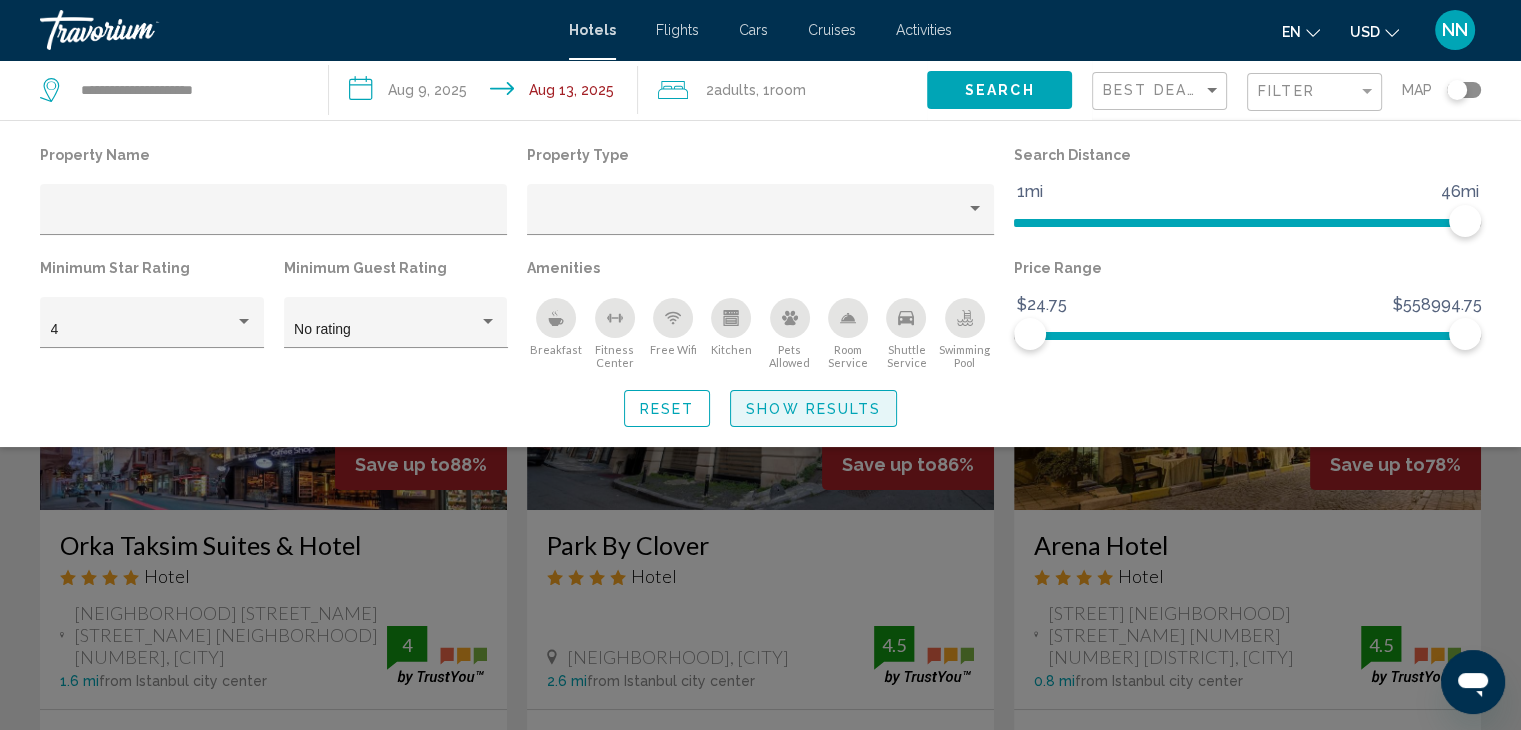 click on "Show Results" 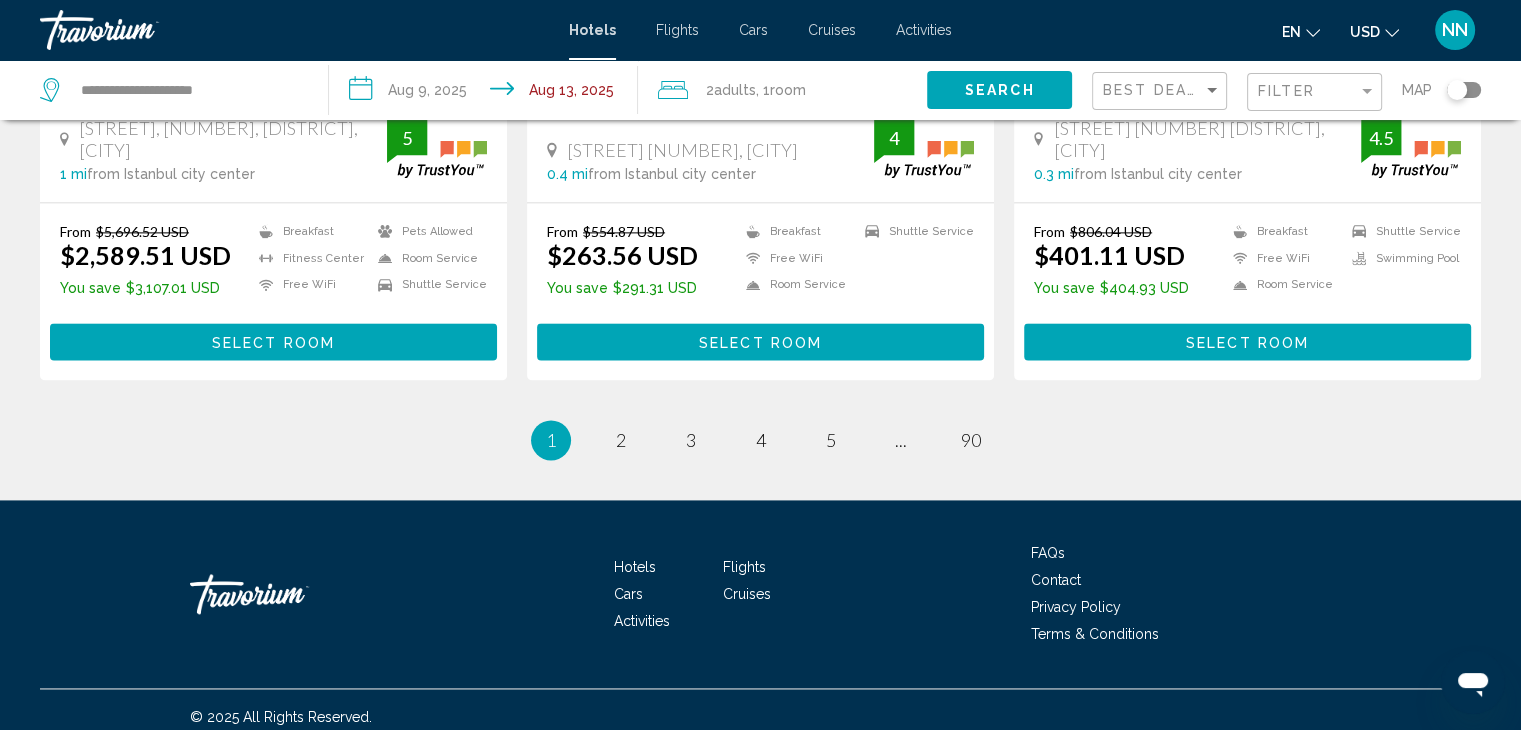 scroll, scrollTop: 2695, scrollLeft: 0, axis: vertical 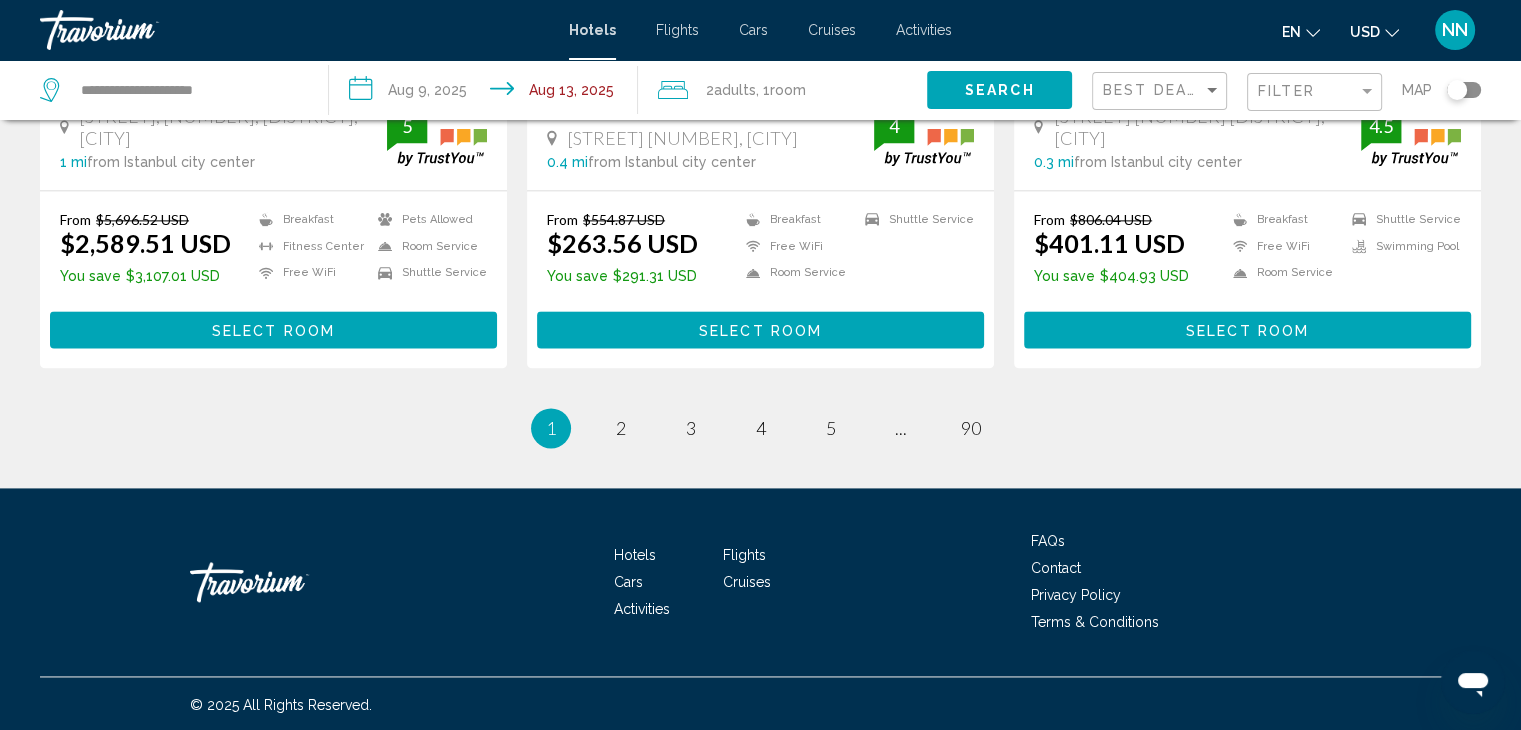 click on "1 / 90  You're on page  1 page  2 page  3 page  4 page  5 page  ... page  90" at bounding box center (760, 428) 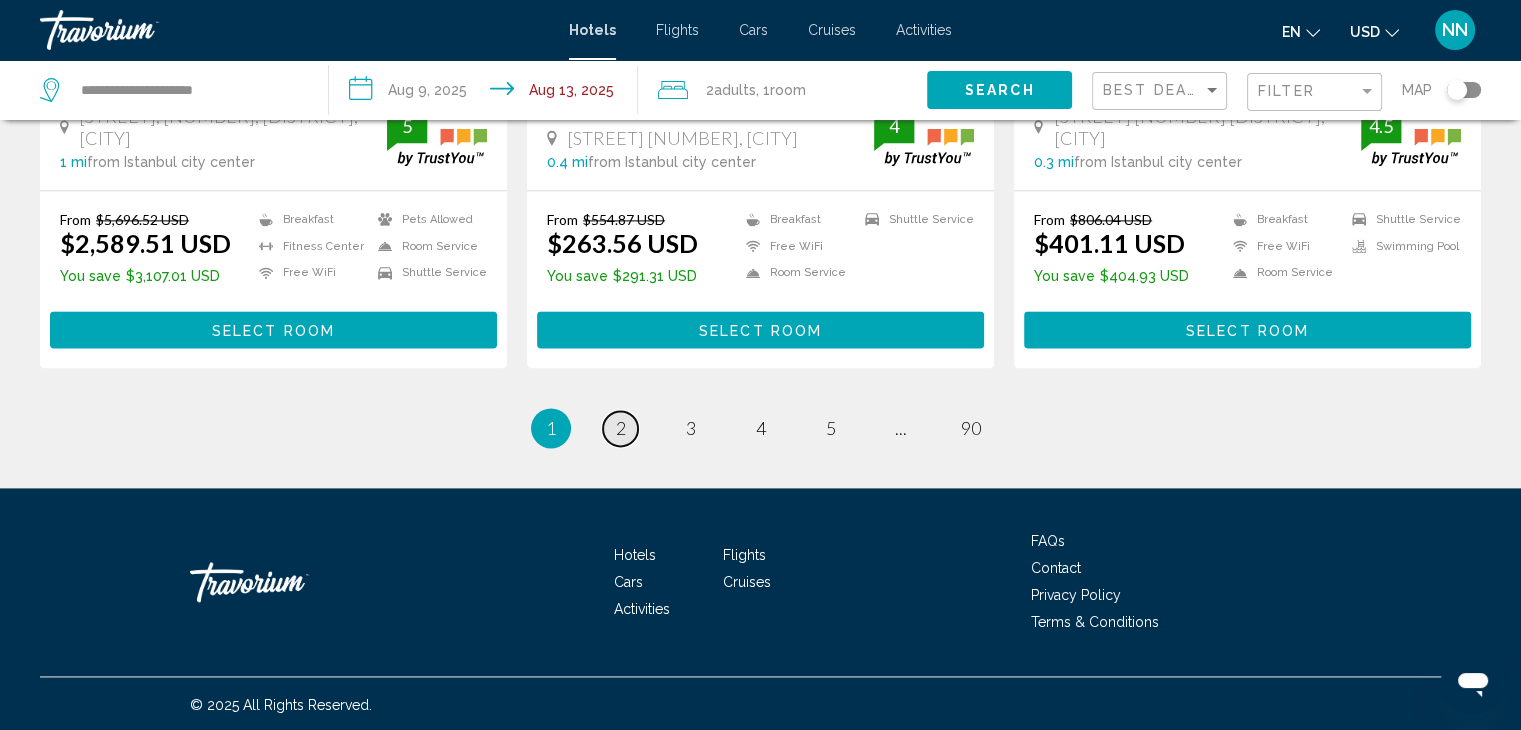 click on "page  2" at bounding box center [620, 428] 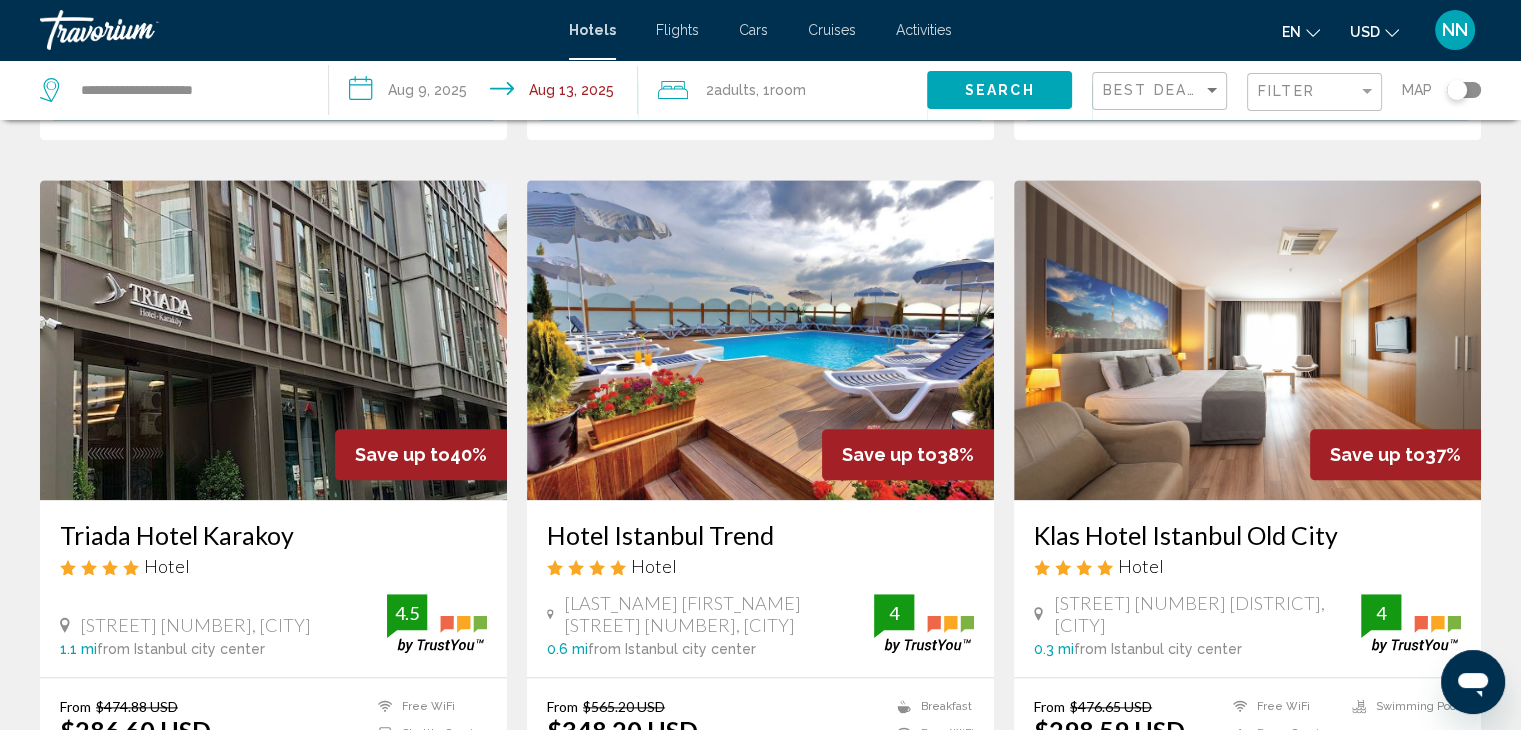 scroll, scrollTop: 2600, scrollLeft: 0, axis: vertical 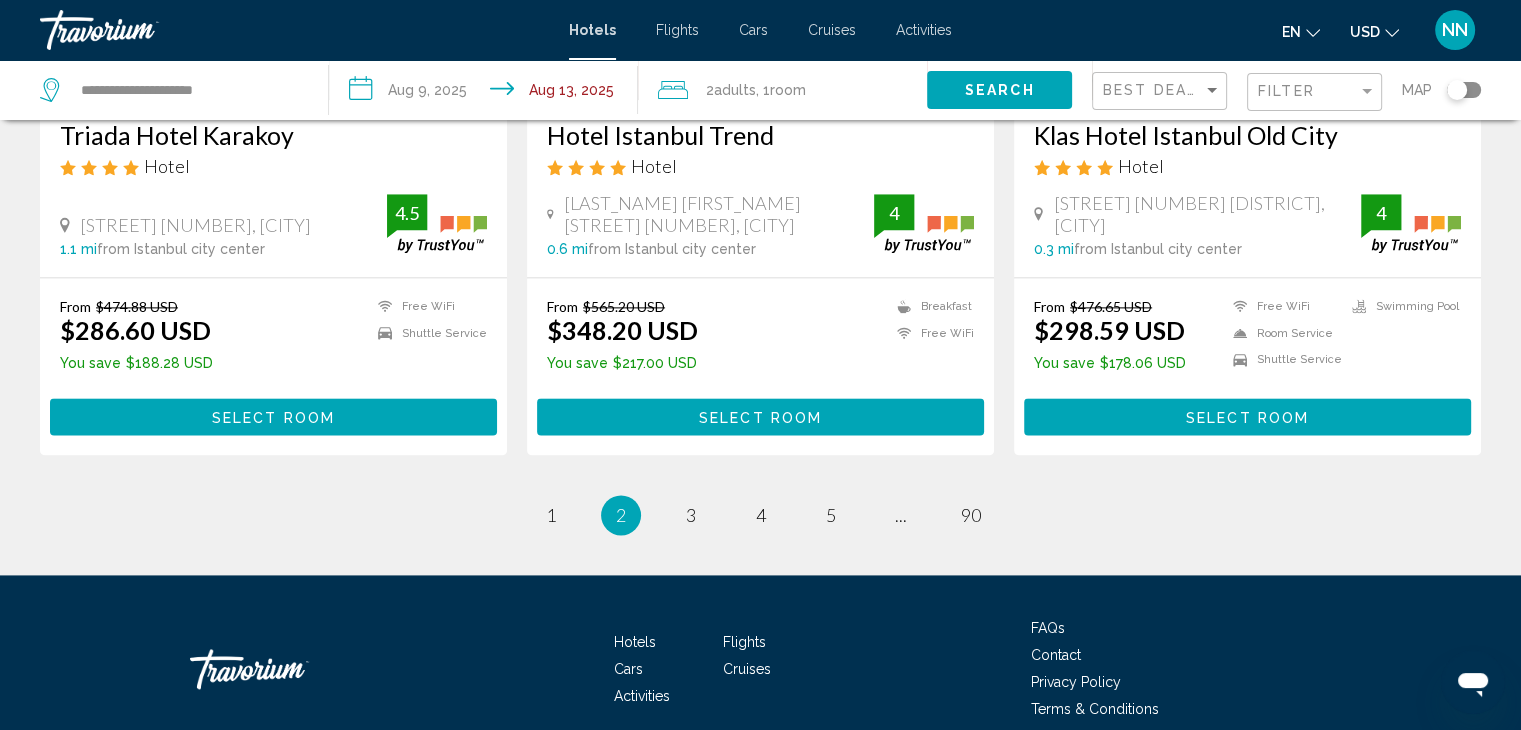 click on "page  3" at bounding box center [691, 515] 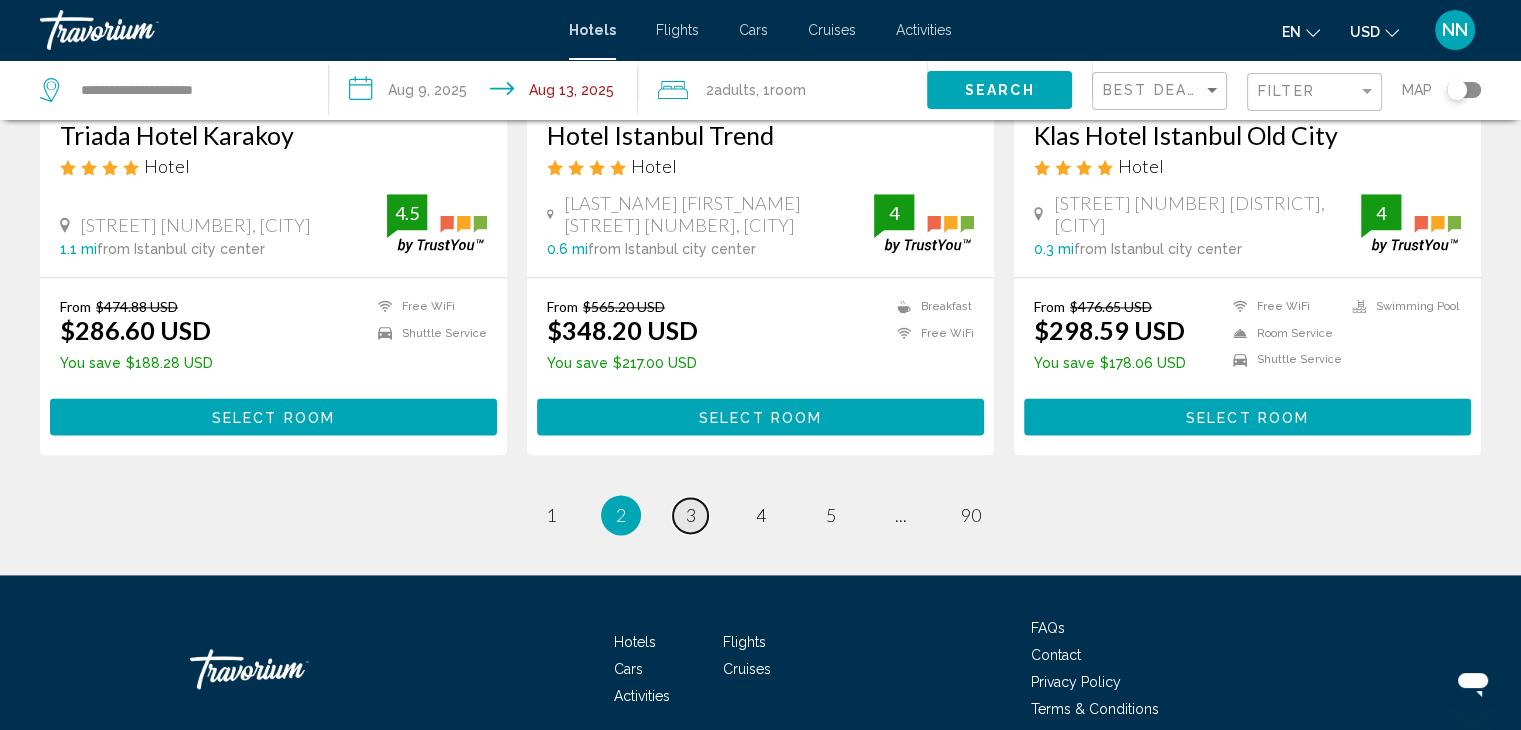 click on "3" at bounding box center [691, 515] 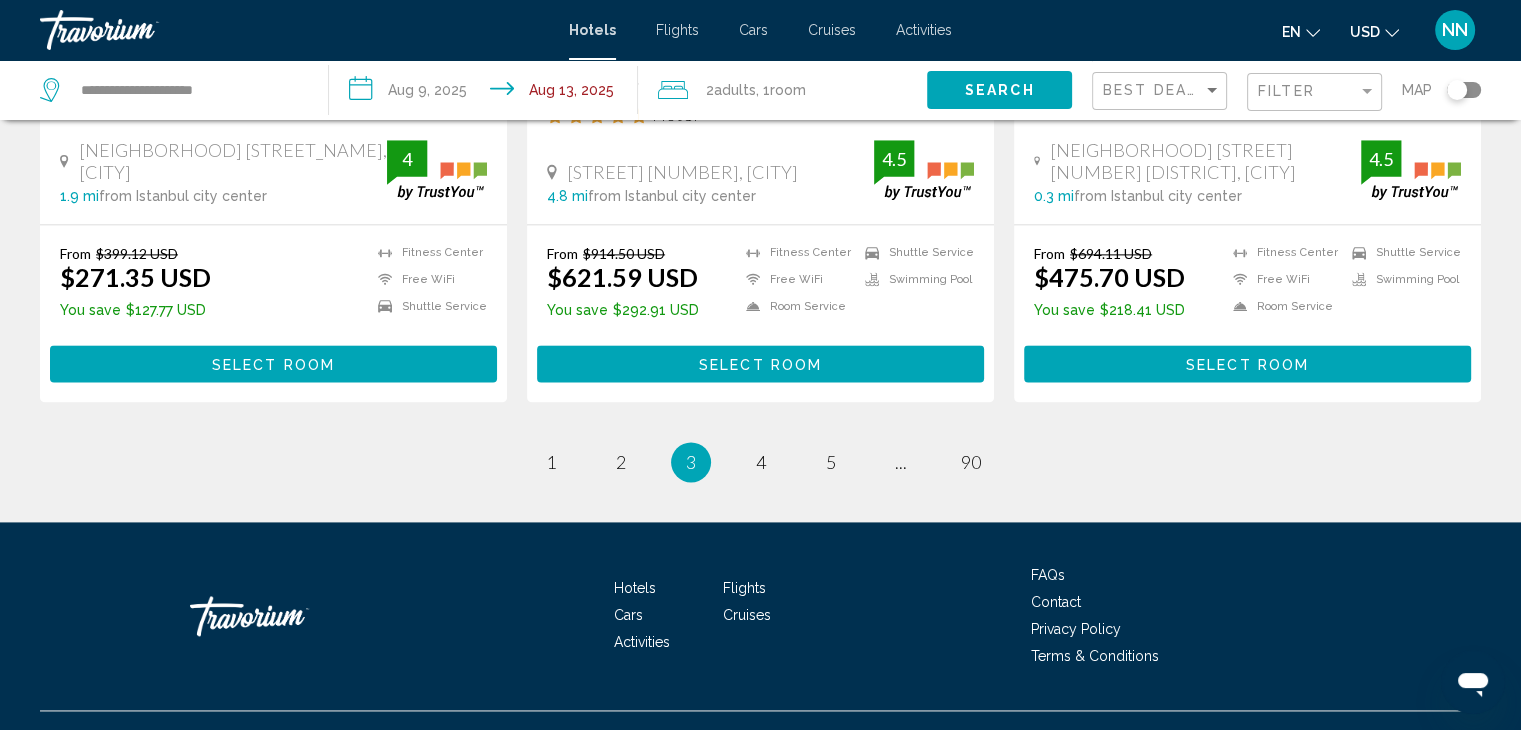 scroll, scrollTop: 2702, scrollLeft: 0, axis: vertical 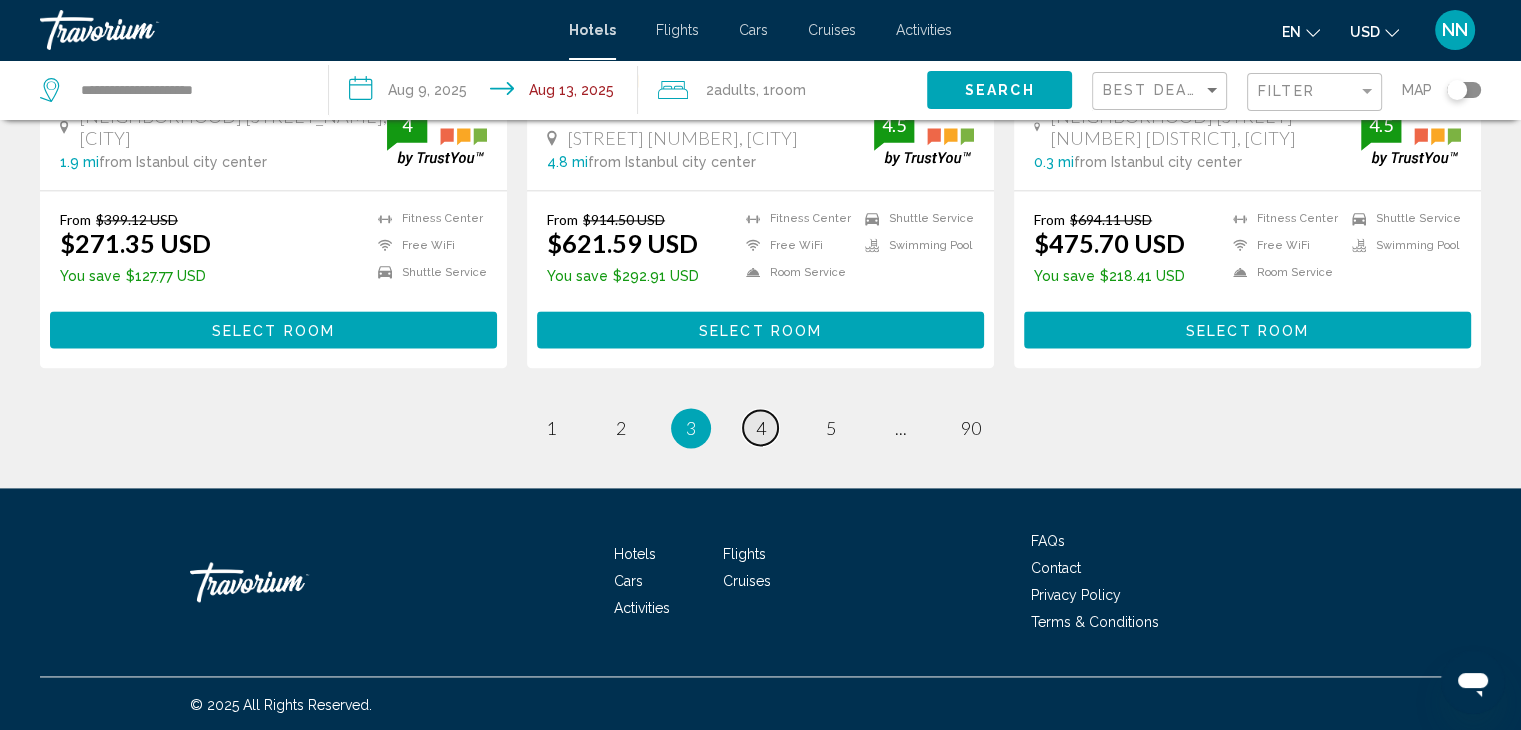 click on "page  4" at bounding box center (760, 427) 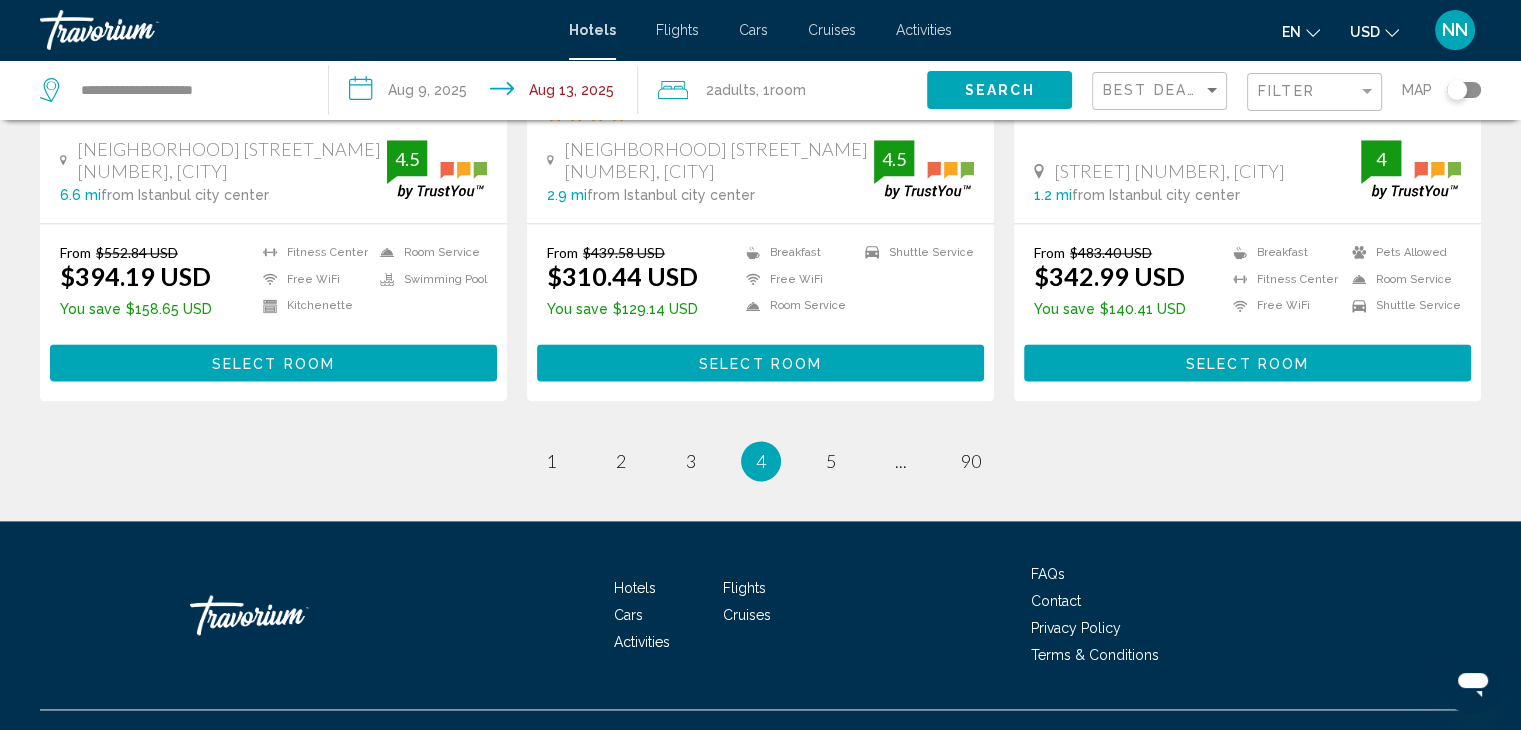 scroll, scrollTop: 2733, scrollLeft: 0, axis: vertical 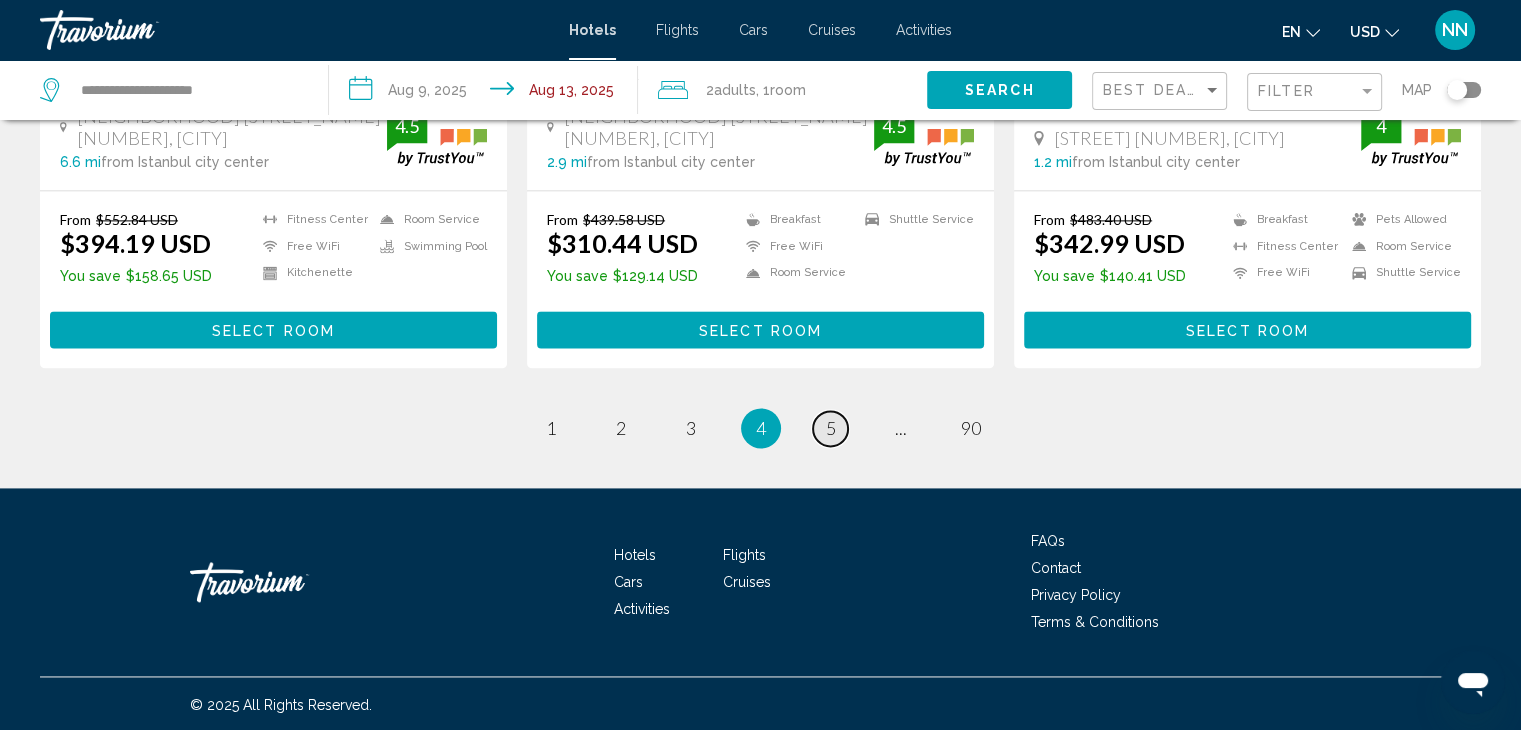 click on "page  5" at bounding box center [830, 428] 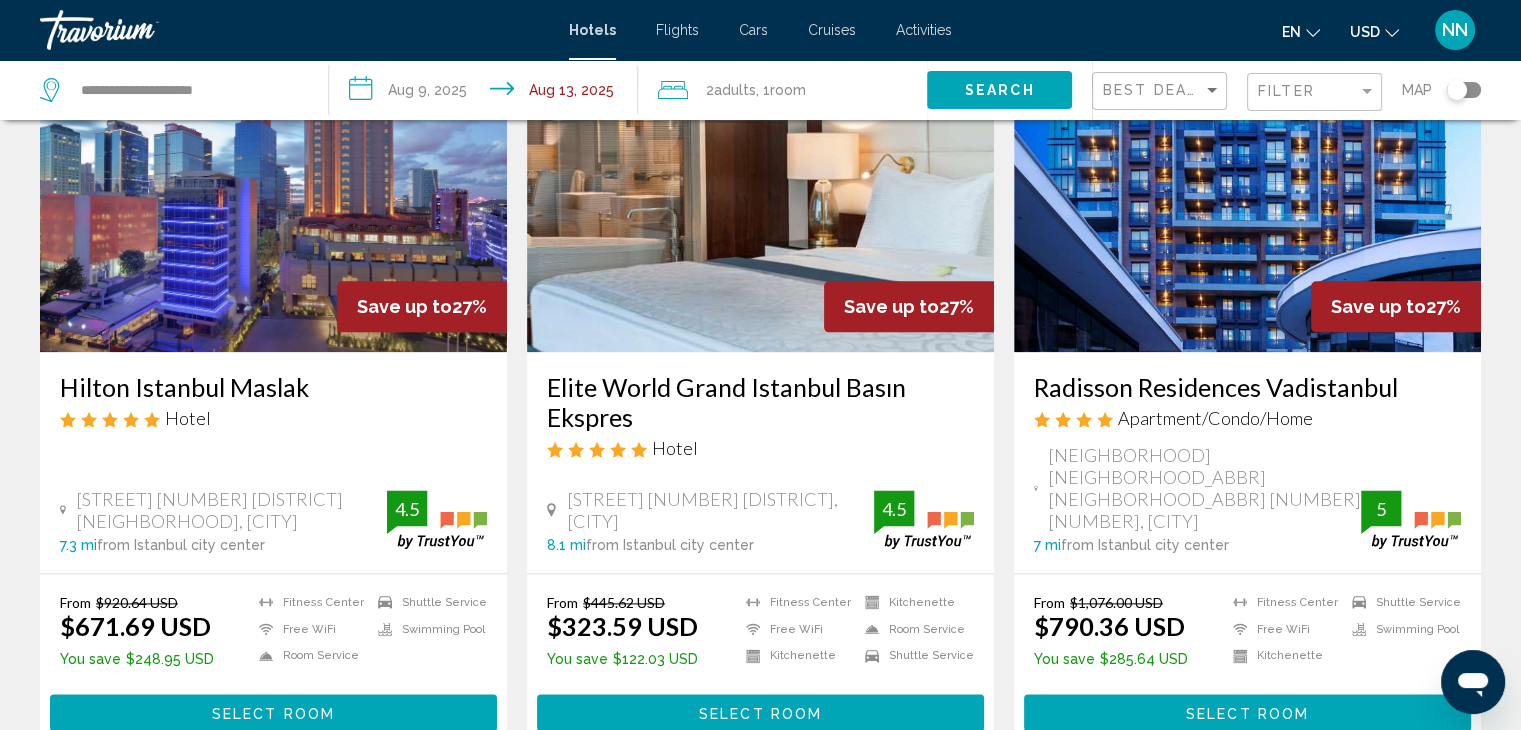 scroll, scrollTop: 2600, scrollLeft: 0, axis: vertical 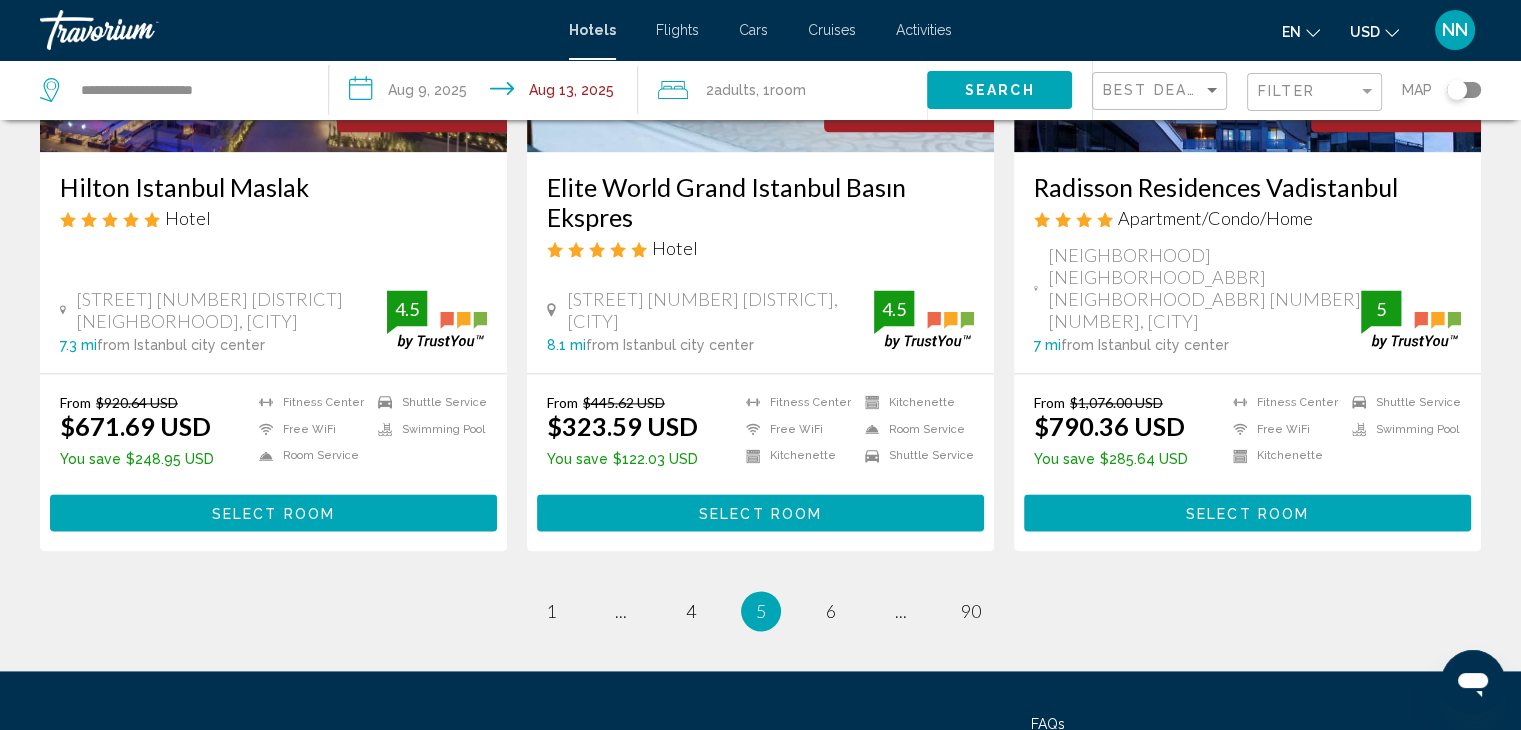 click on "page  [NUMBER] page  ... page  [NUMBER] You're on page  [NUMBER] page  [NUMBER] page  ... page  [NUMBER]" at bounding box center (760, 611) 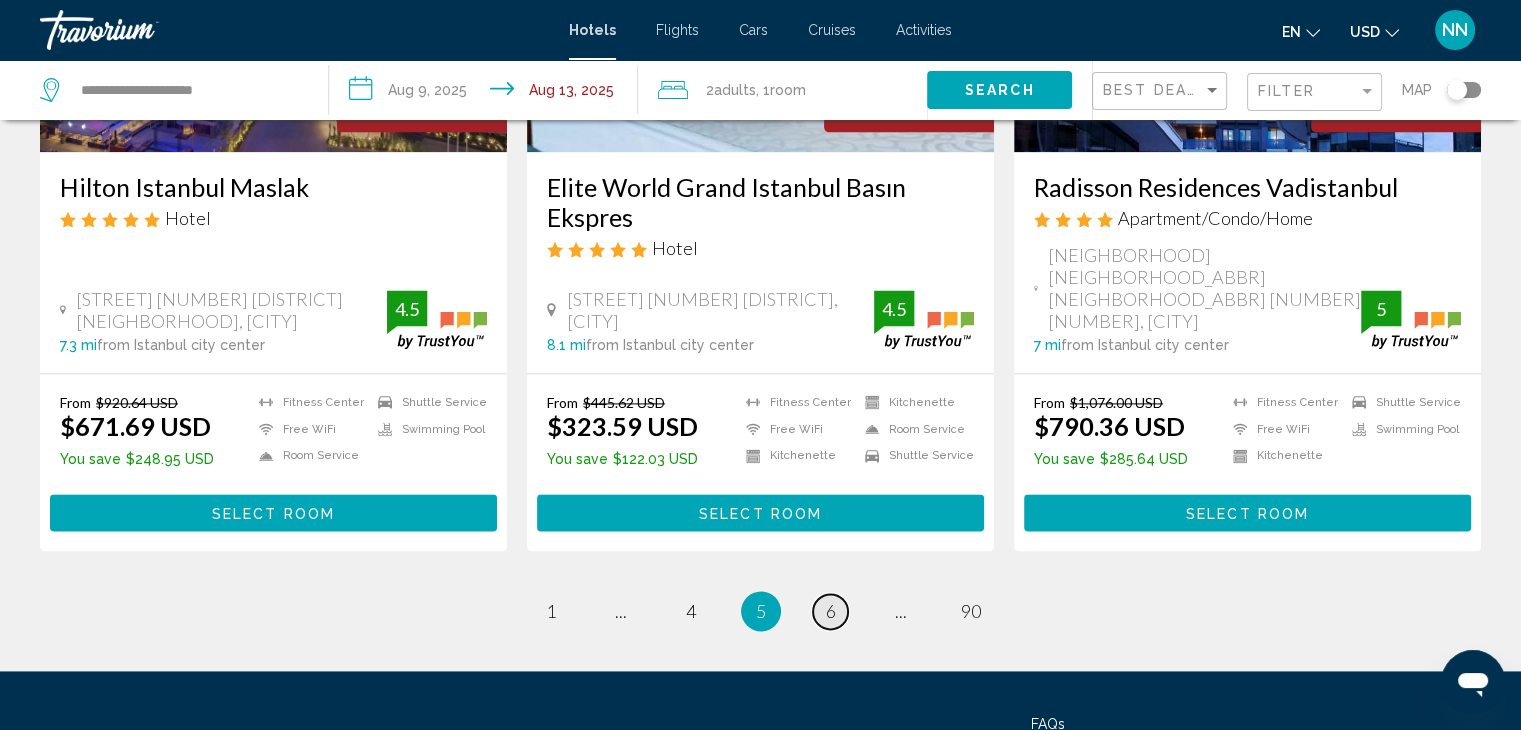 click on "page  6" at bounding box center [830, 611] 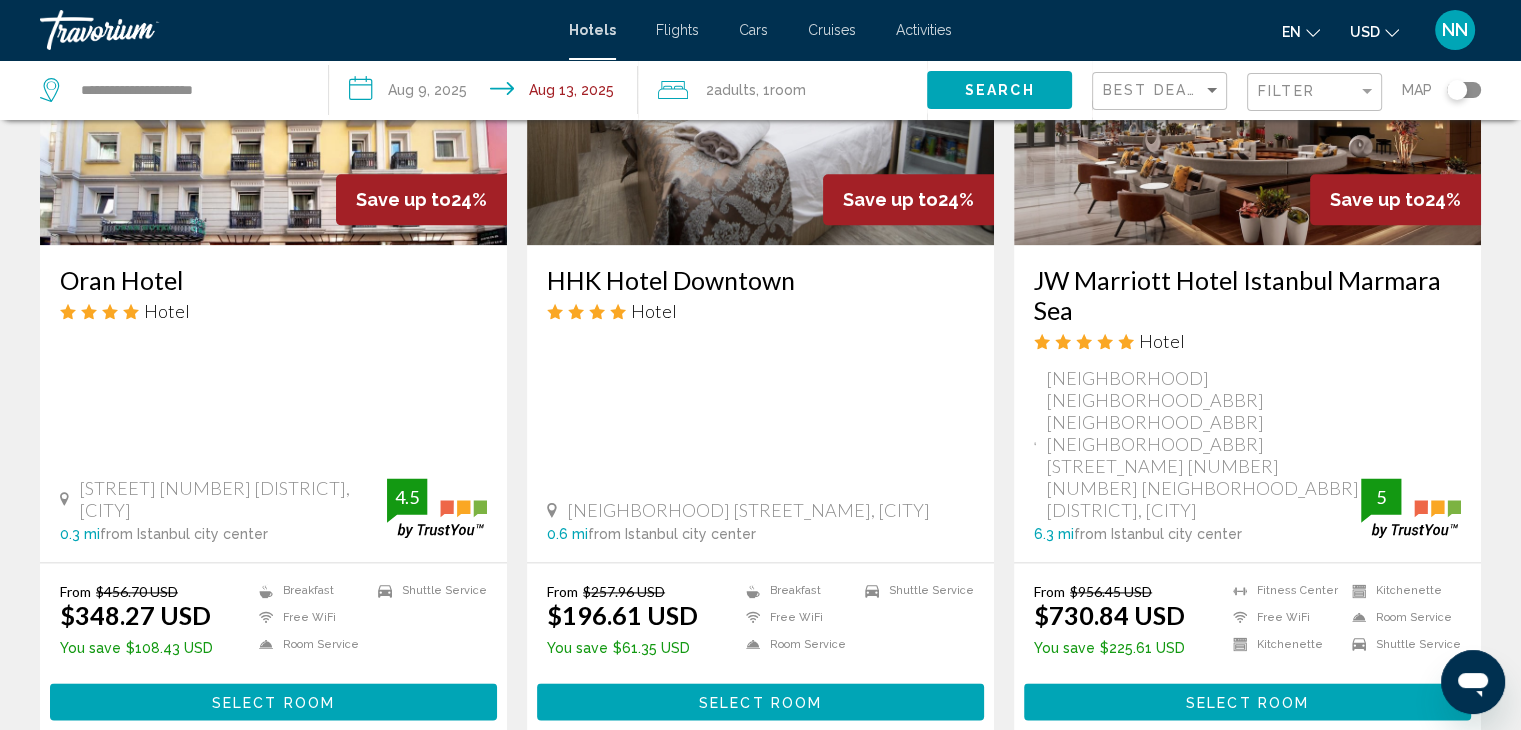 scroll, scrollTop: 2600, scrollLeft: 0, axis: vertical 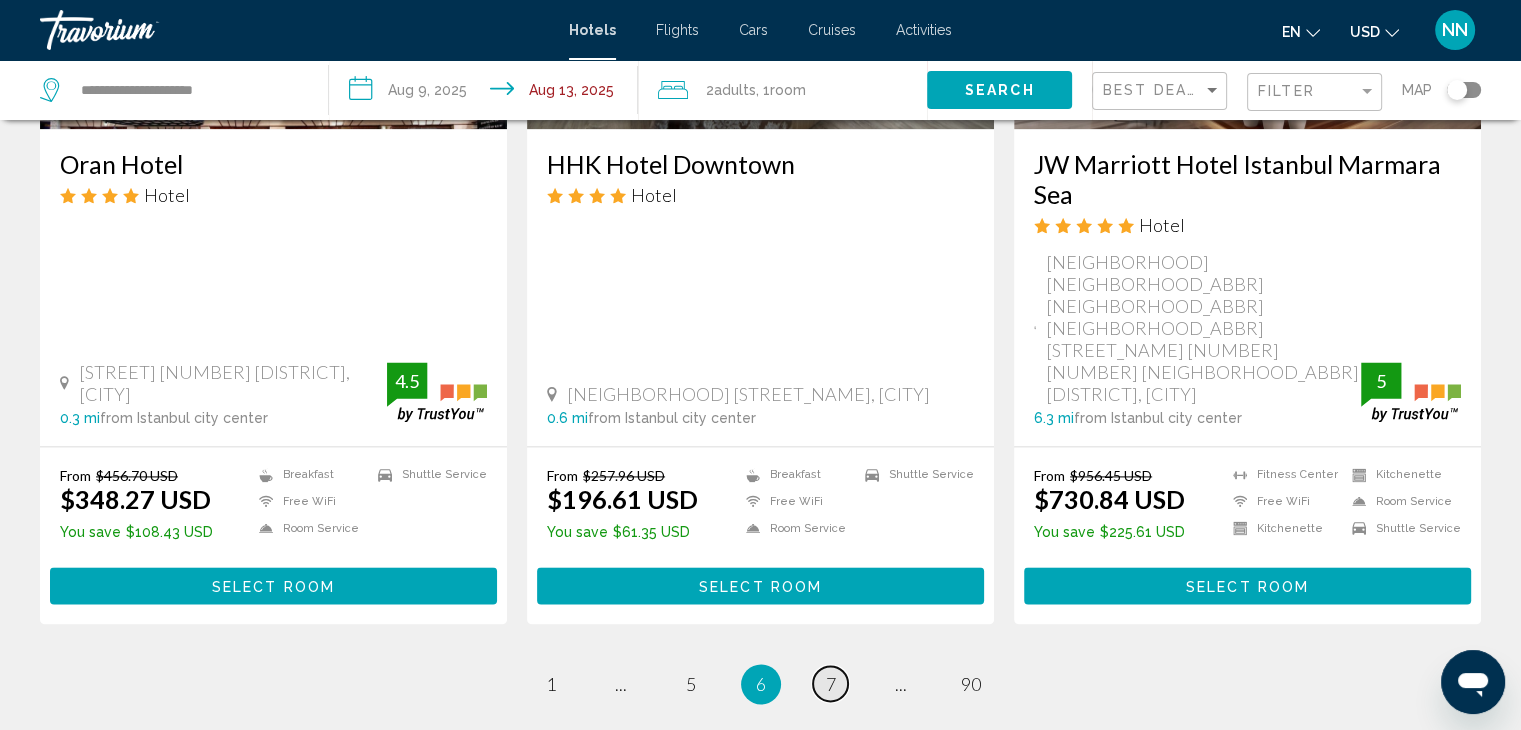 click on "7" at bounding box center (831, 684) 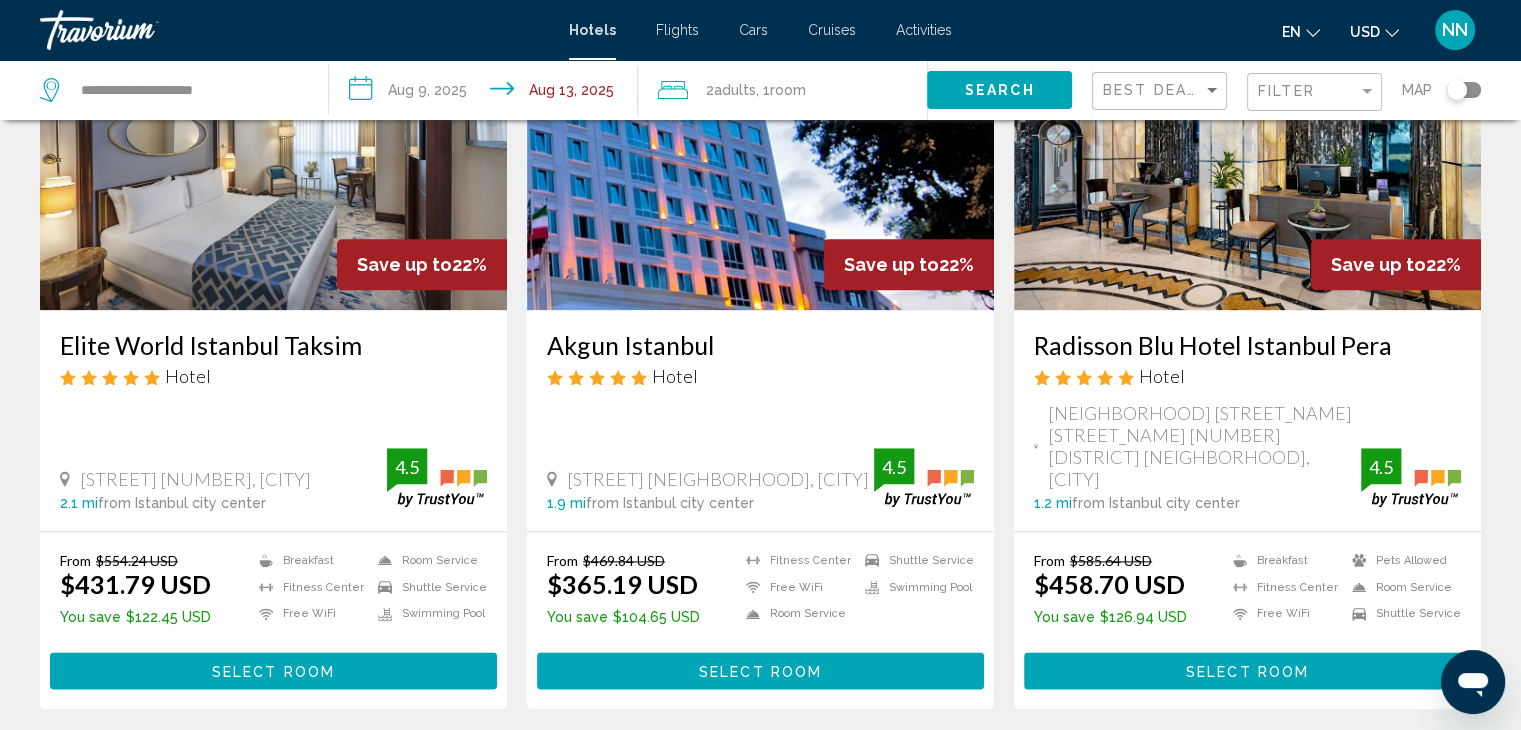 scroll, scrollTop: 2600, scrollLeft: 0, axis: vertical 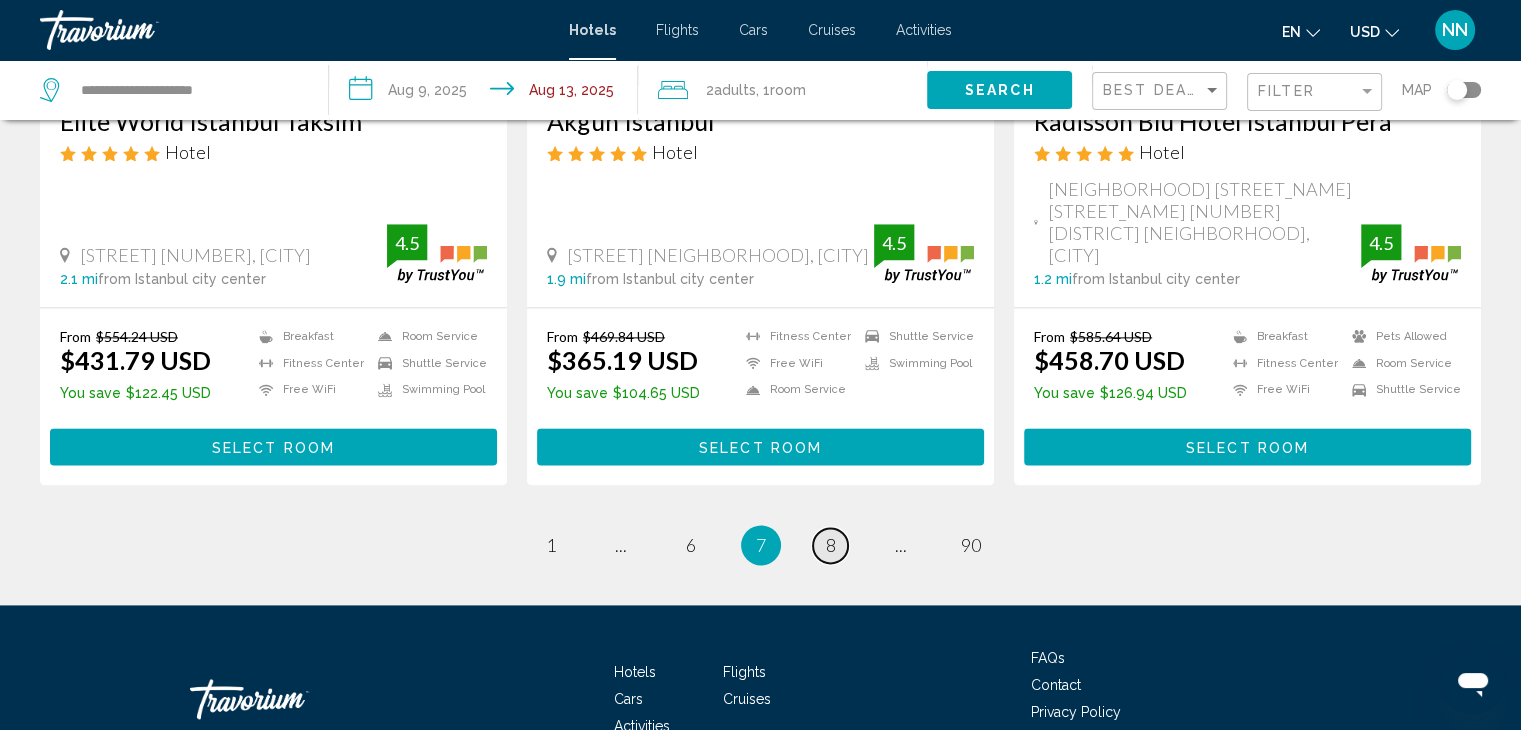 click on "8" at bounding box center [831, 545] 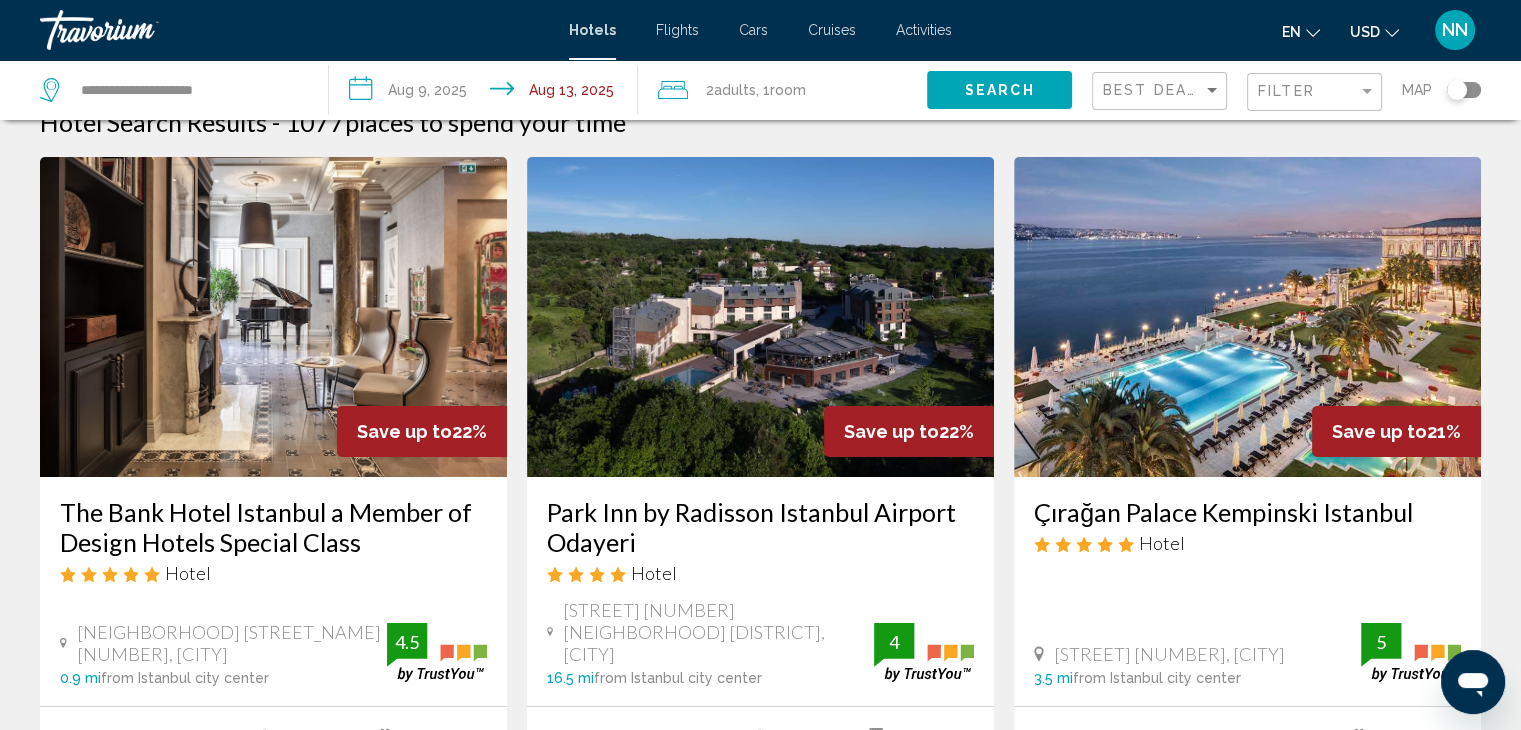 scroll, scrollTop: 0, scrollLeft: 0, axis: both 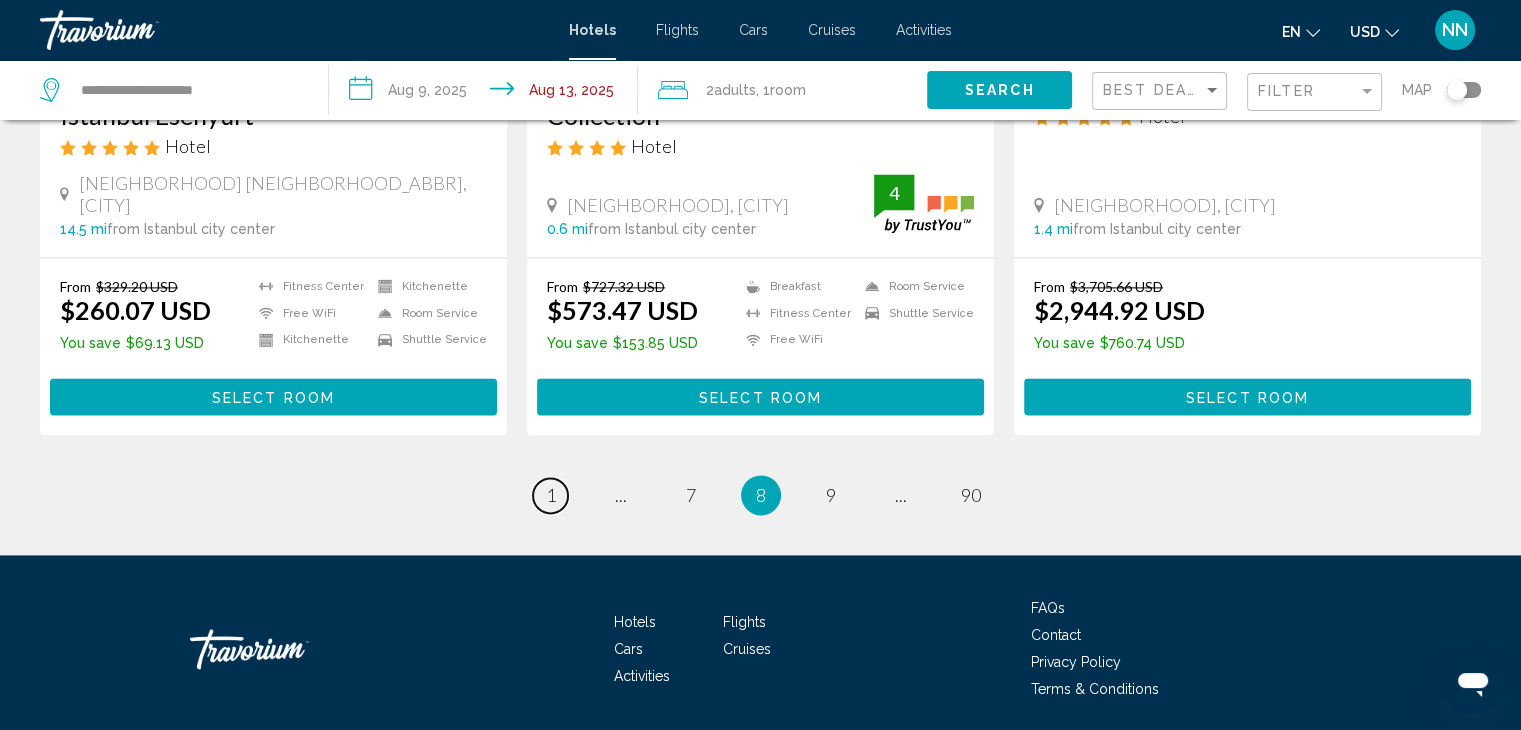 click on "page  1" at bounding box center (550, 495) 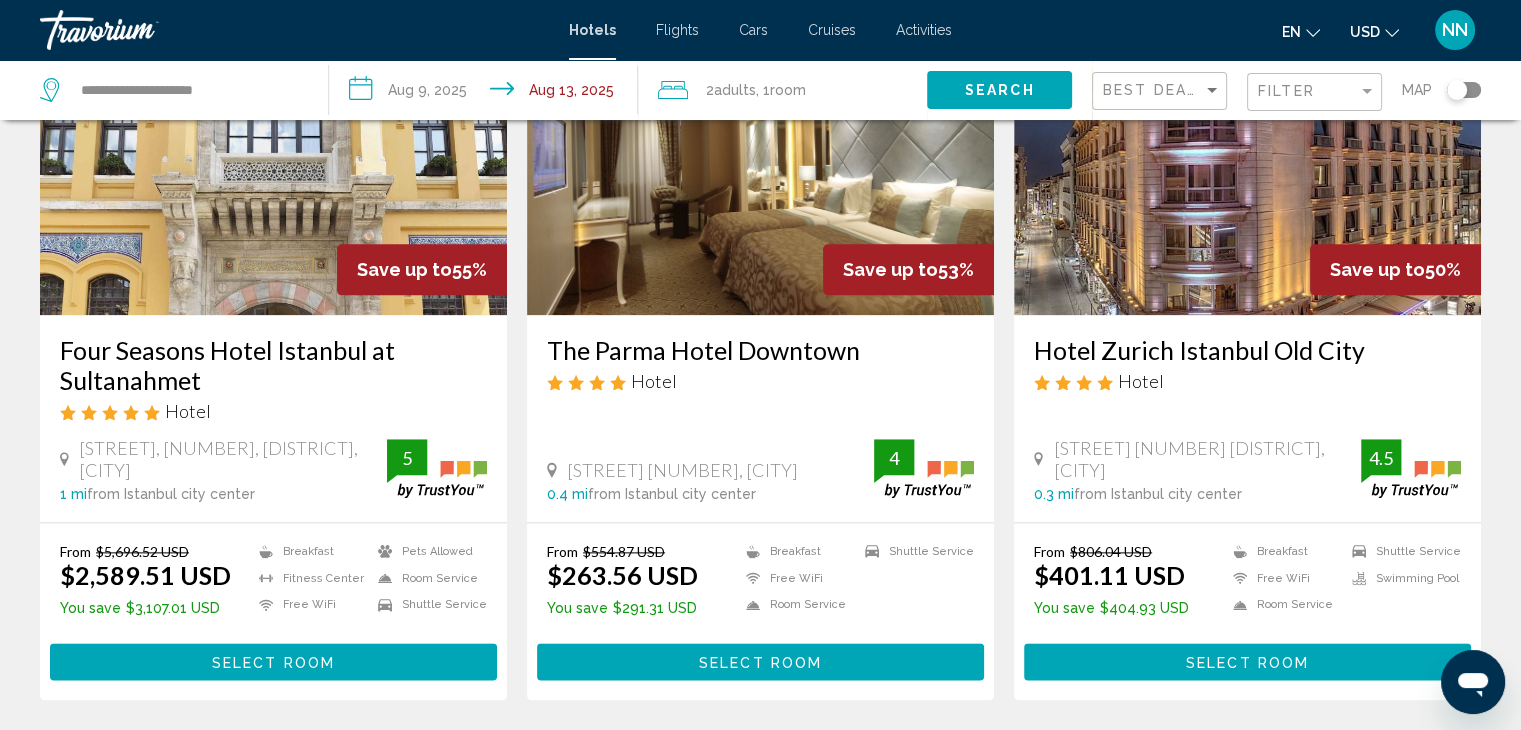 scroll, scrollTop: 2395, scrollLeft: 0, axis: vertical 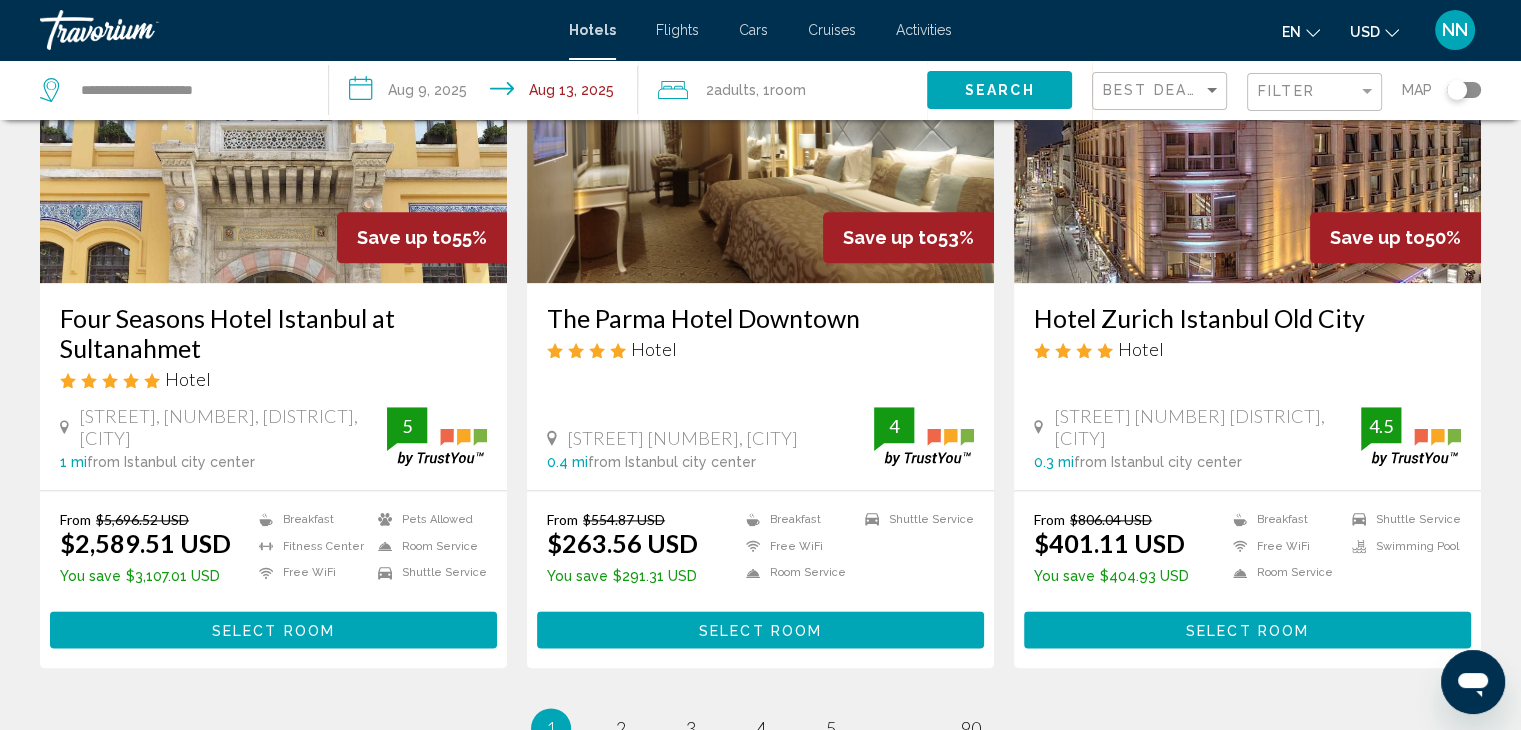 click on "The Parma Hotel Downtown" at bounding box center [760, 318] 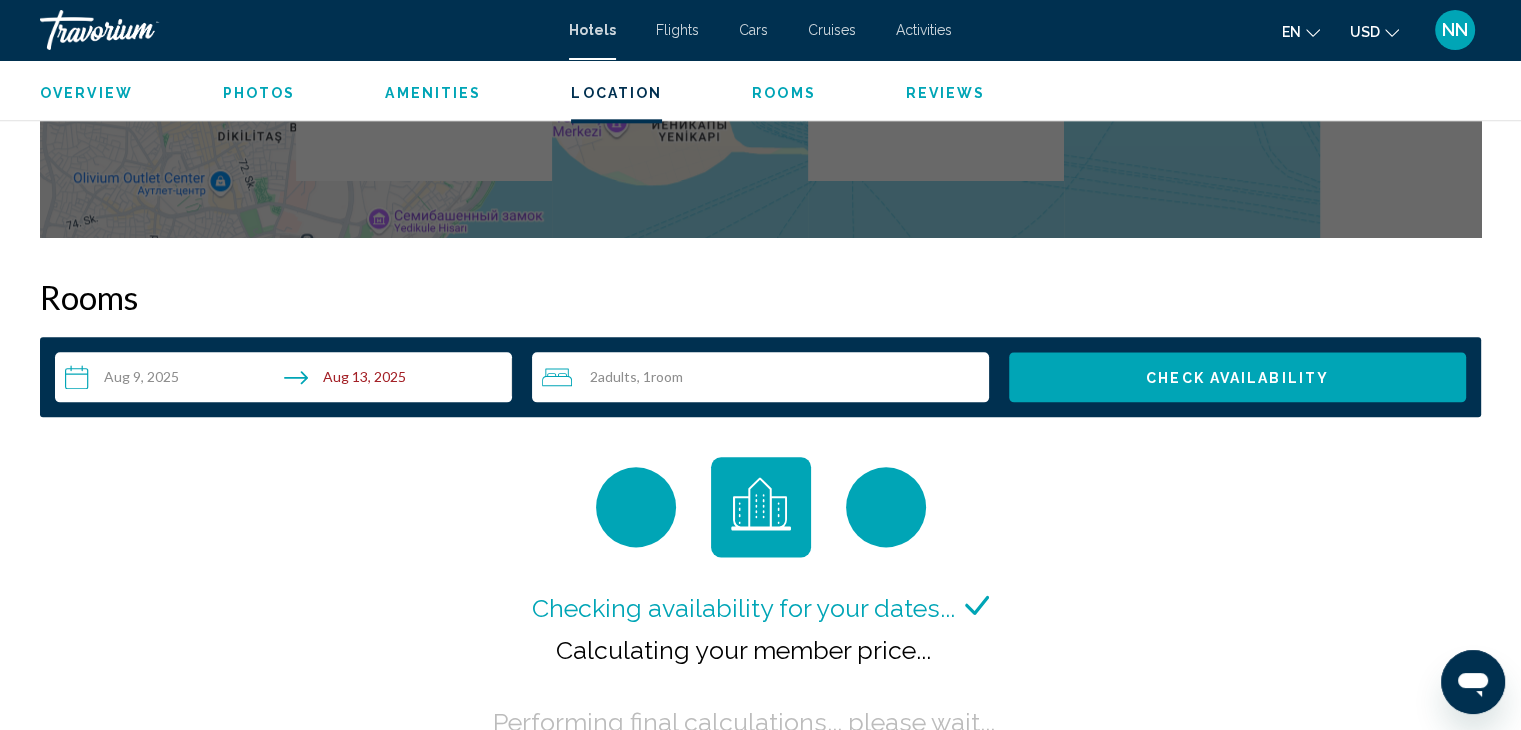 scroll, scrollTop: 2500, scrollLeft: 0, axis: vertical 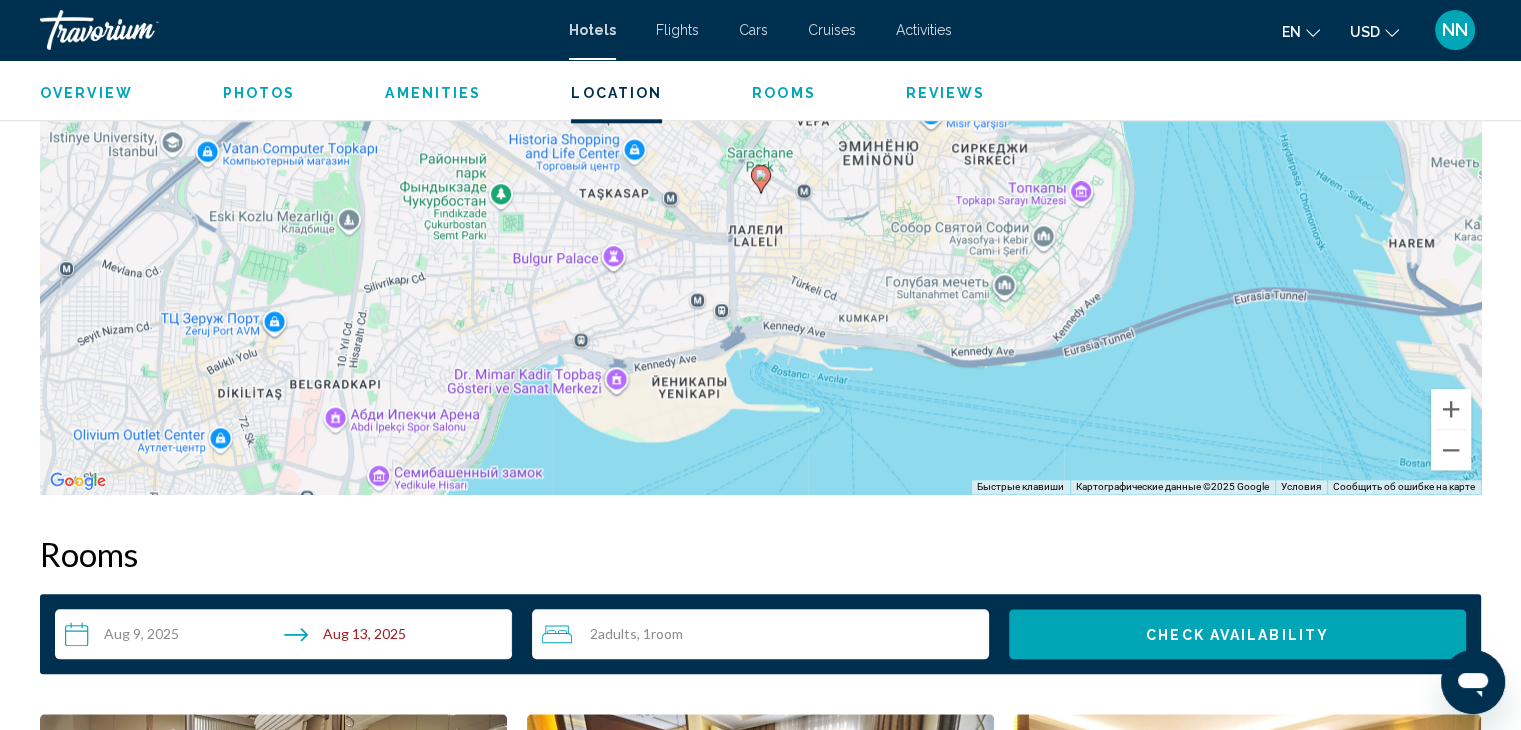 click on "2  Adult Adults , 1  Room rooms" at bounding box center (765, 634) 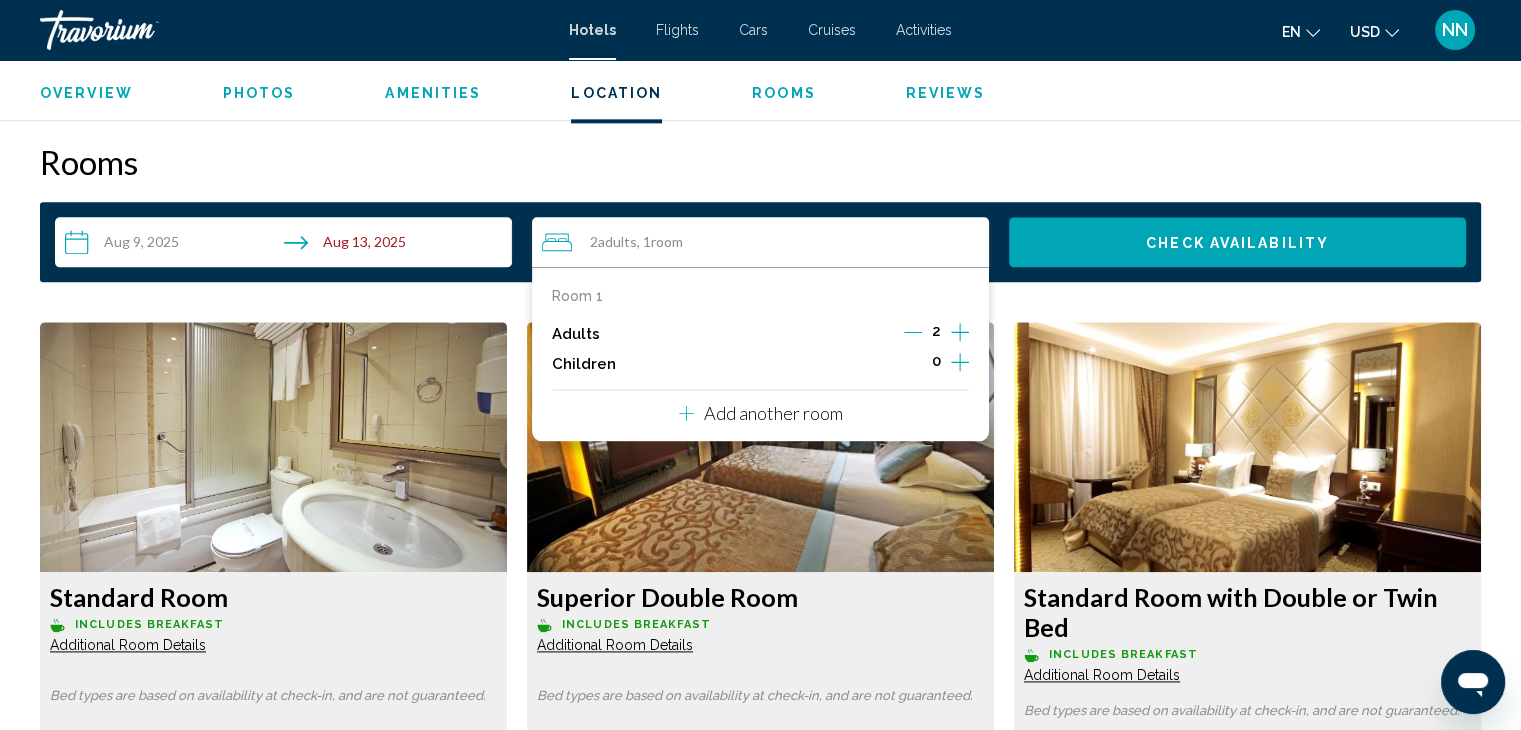 scroll, scrollTop: 2500, scrollLeft: 0, axis: vertical 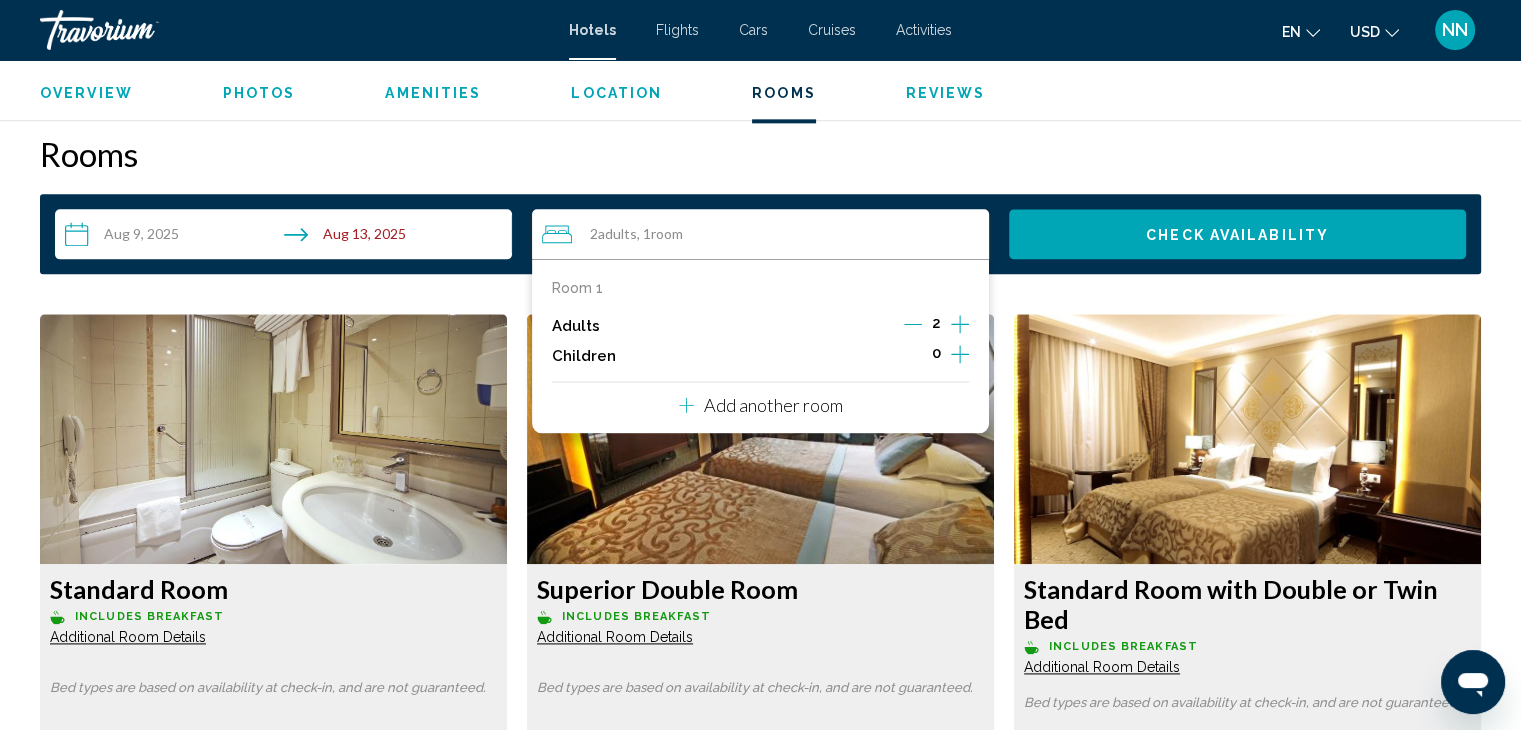 click 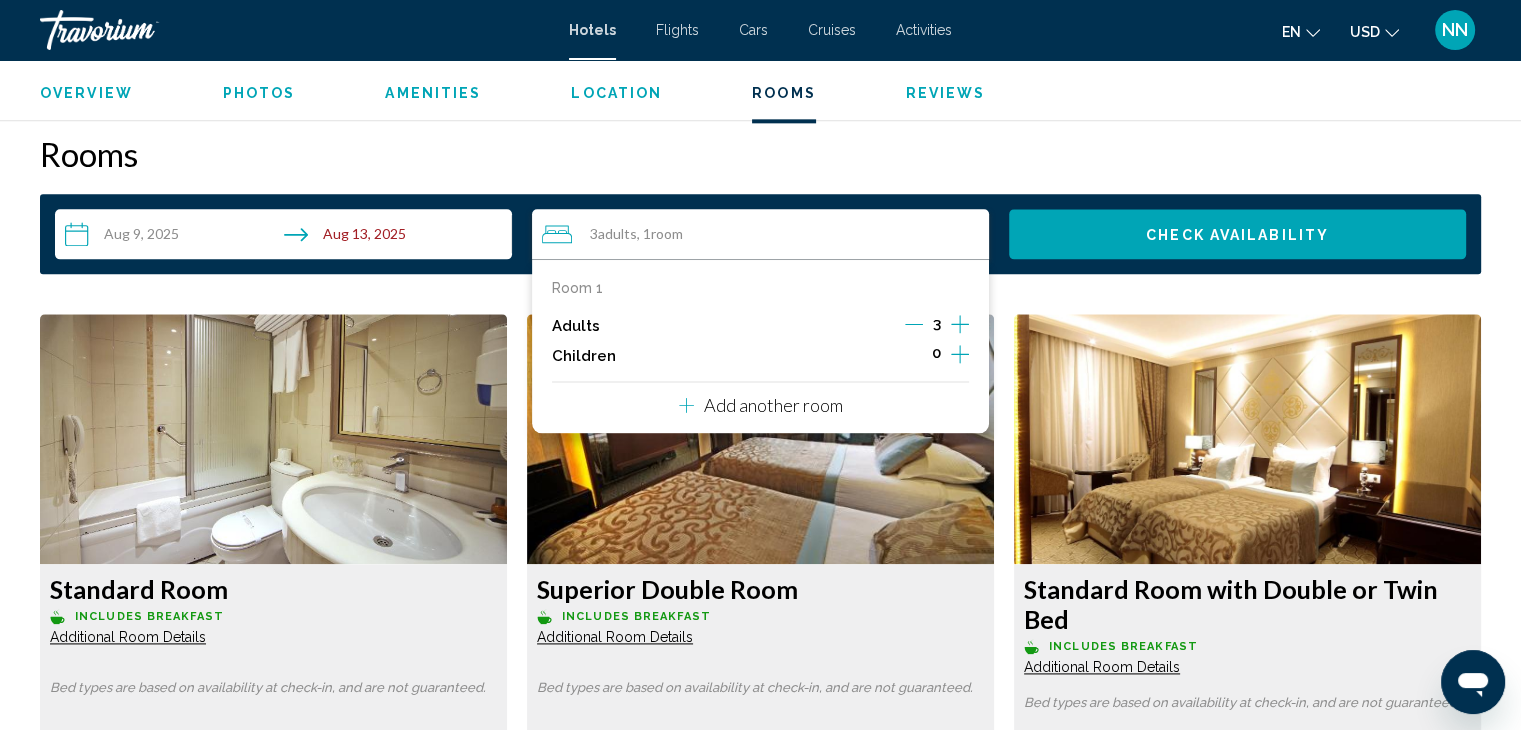 click 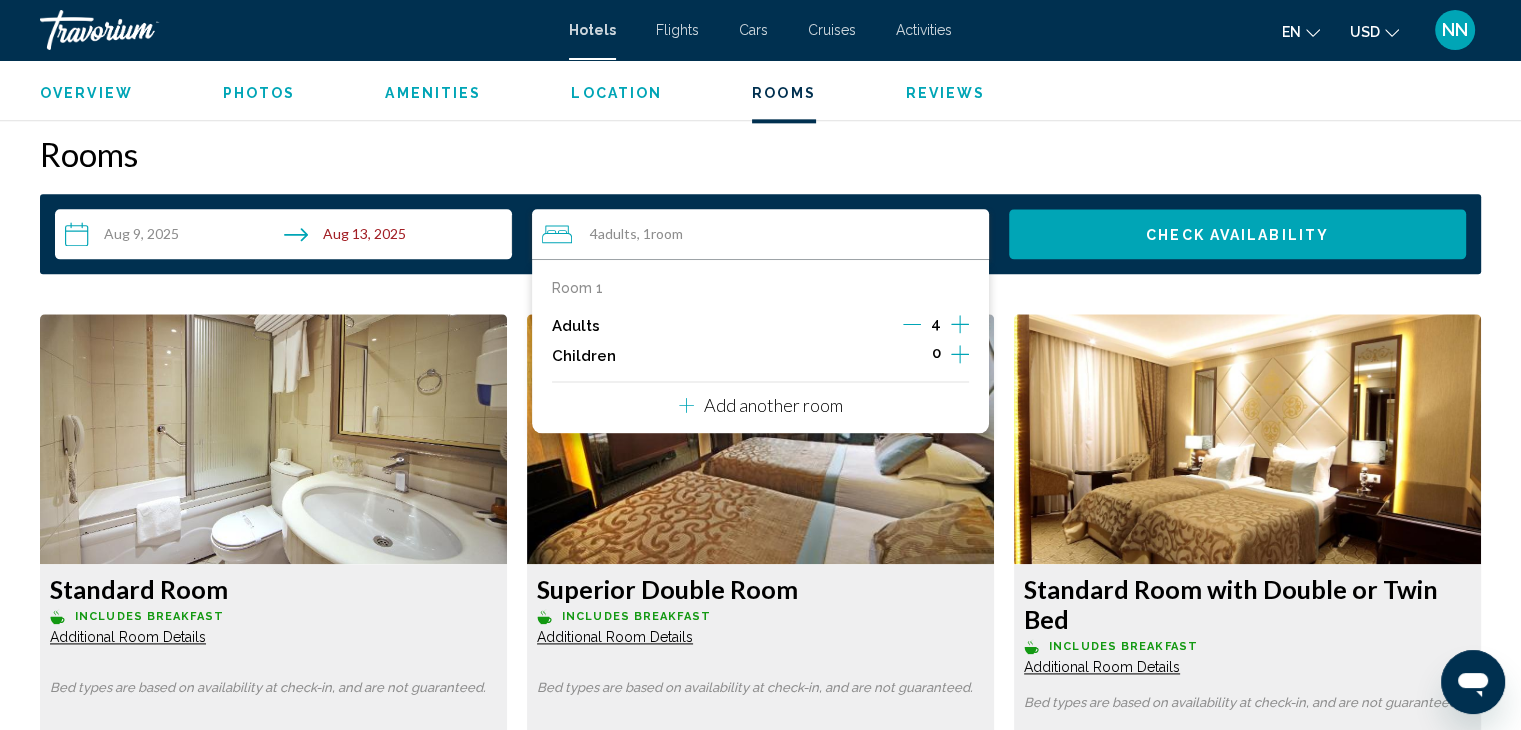 click 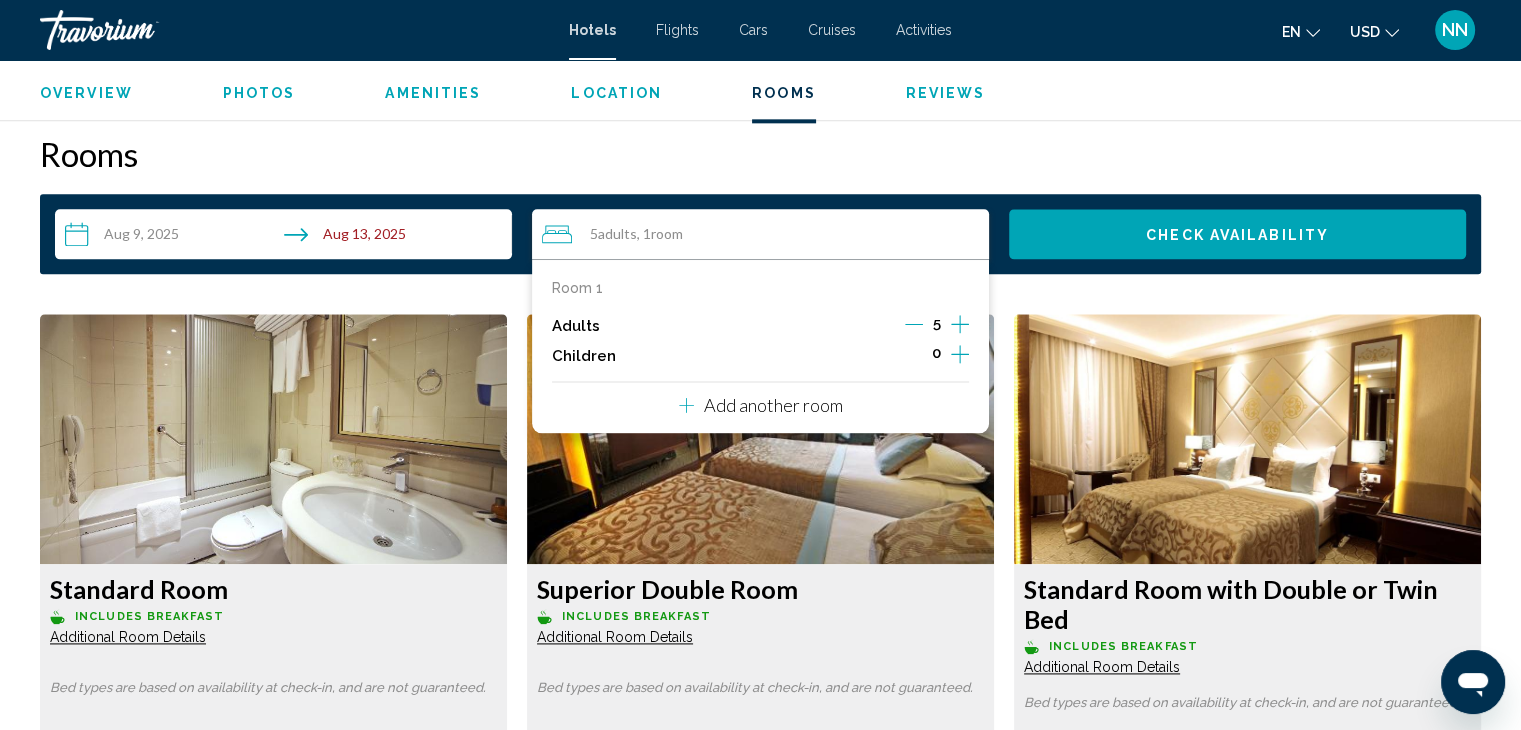 click 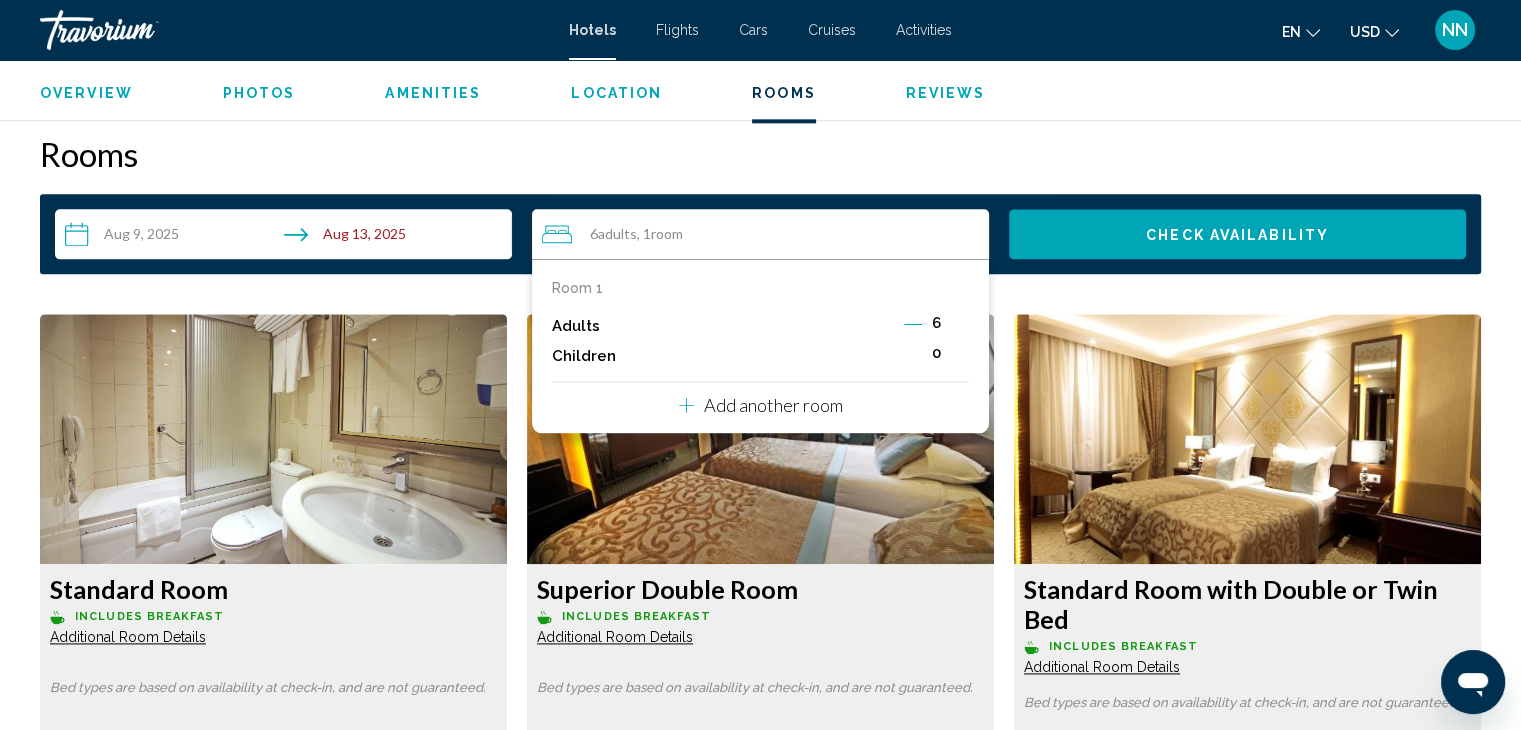click 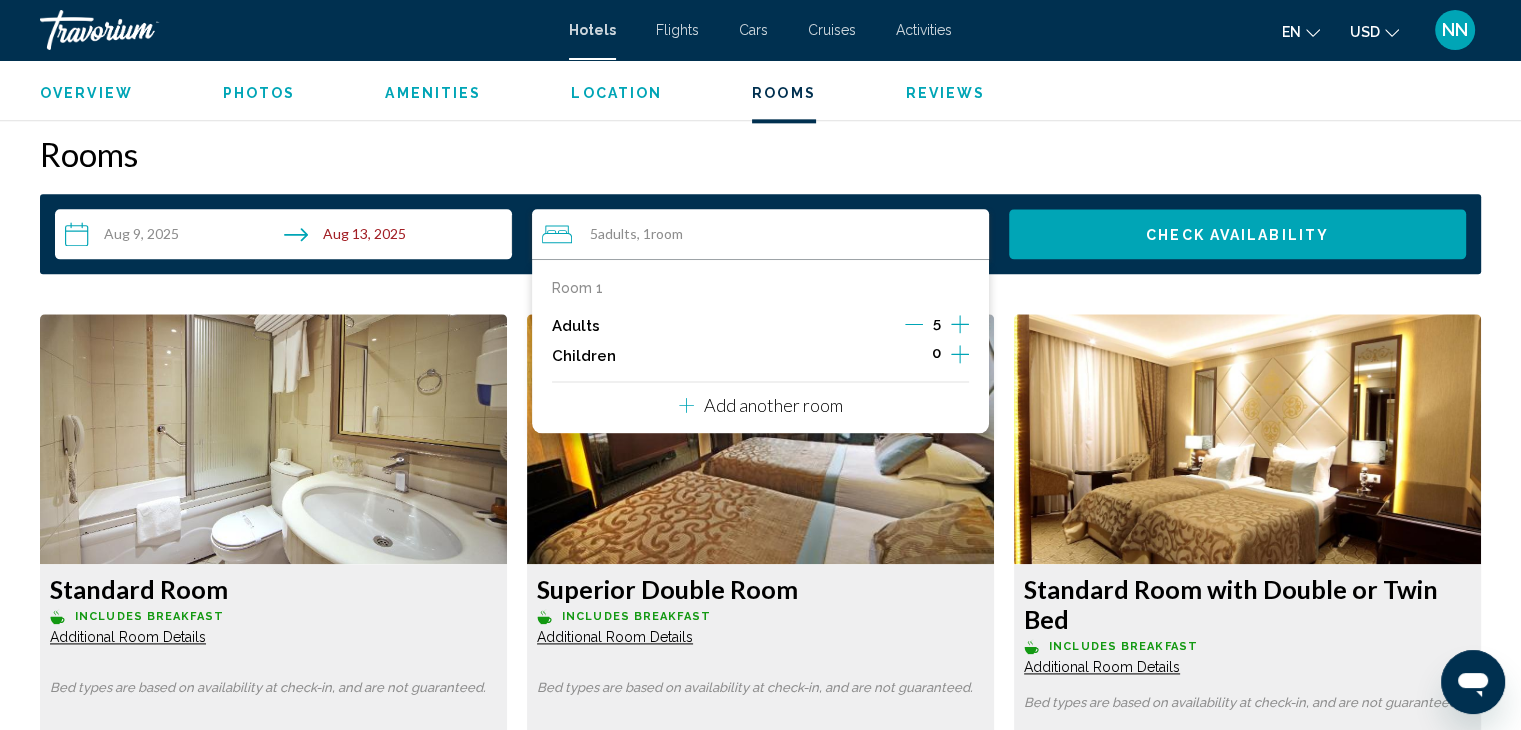 click 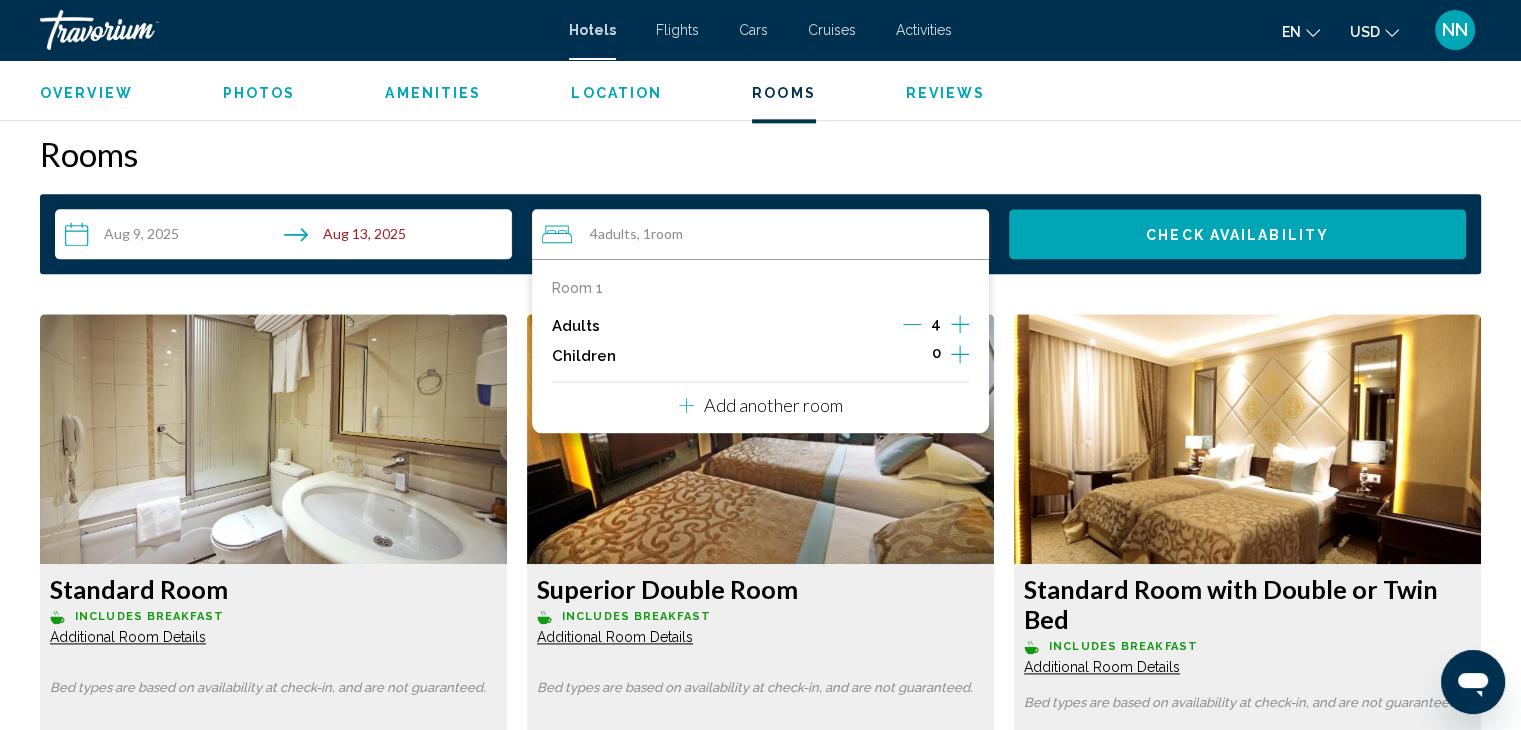 click 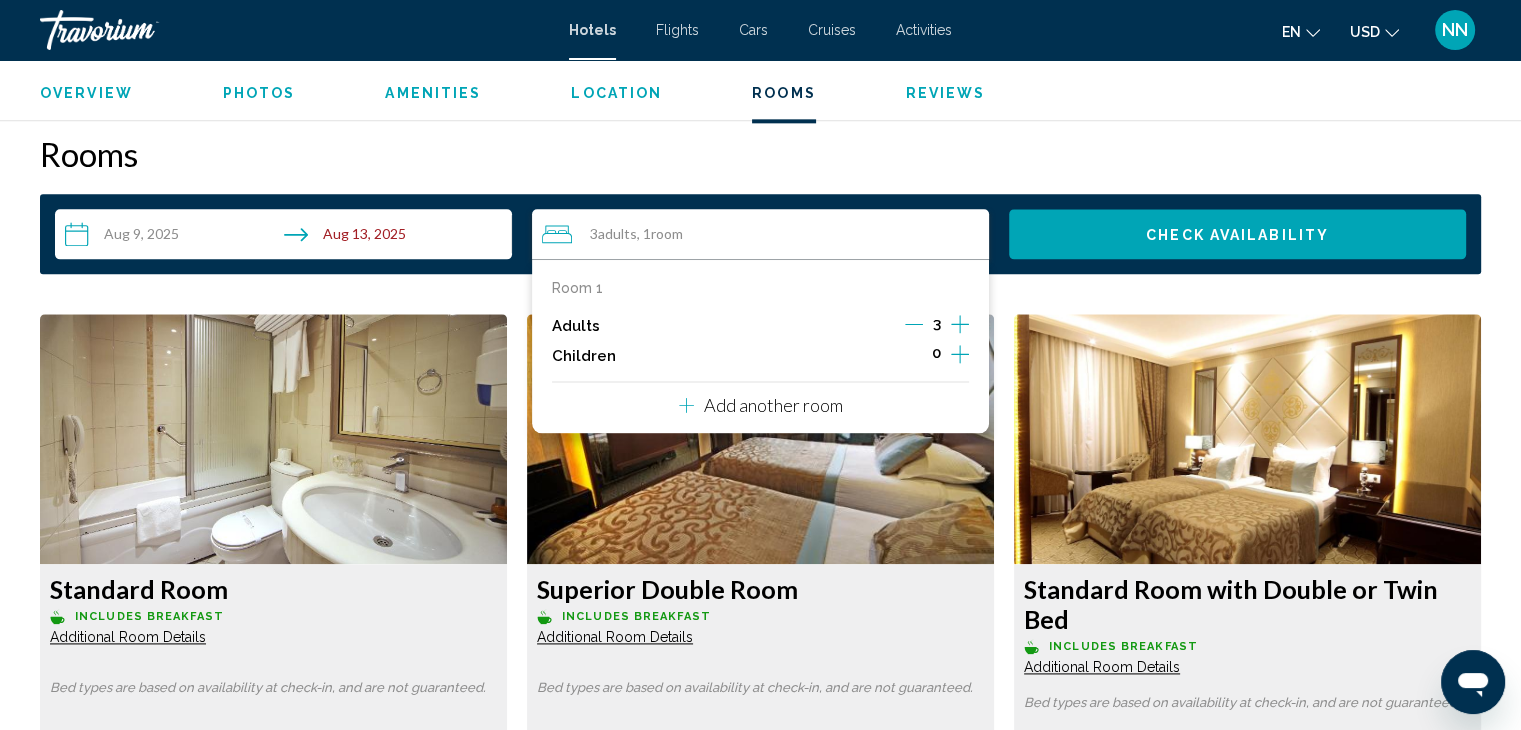 click 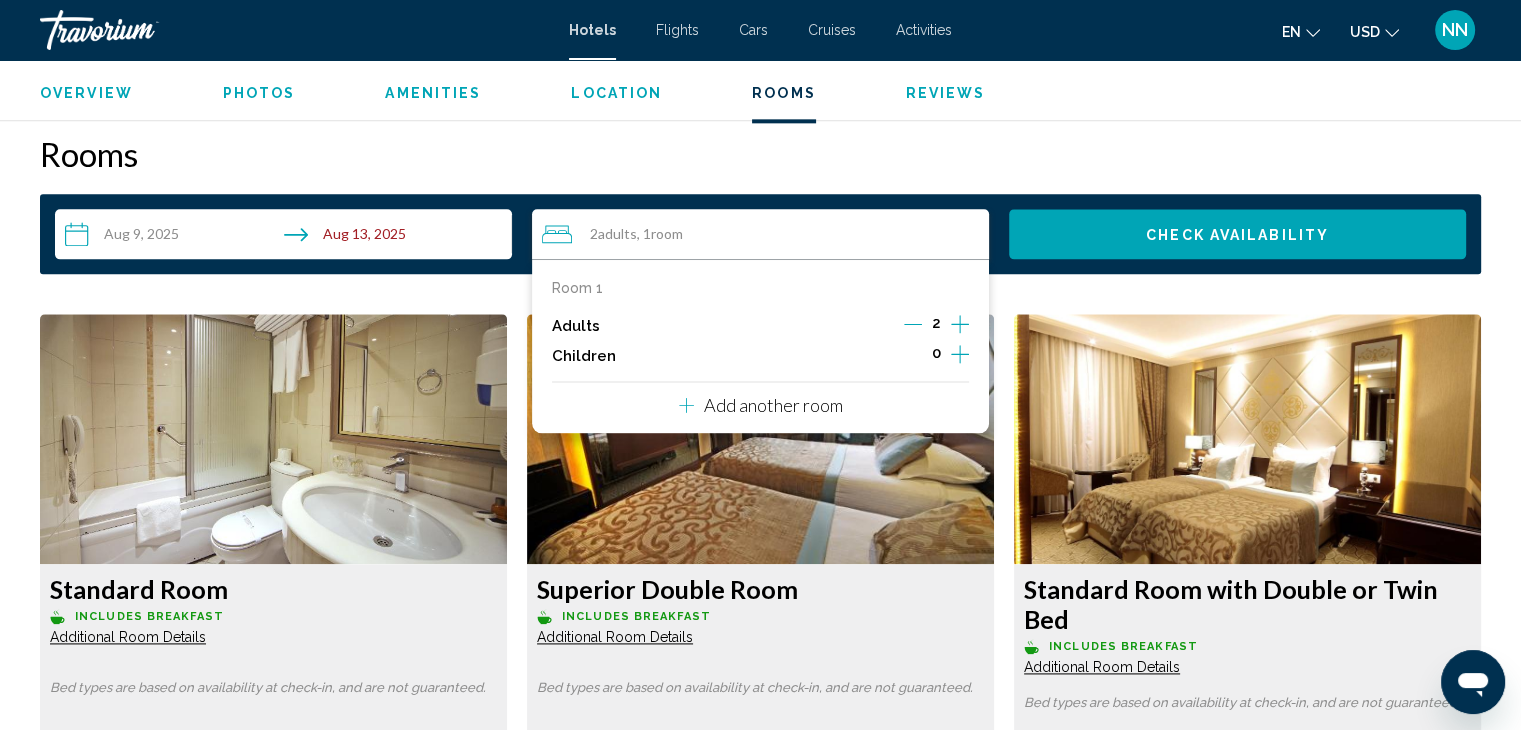 click on "Add another room" at bounding box center [773, 405] 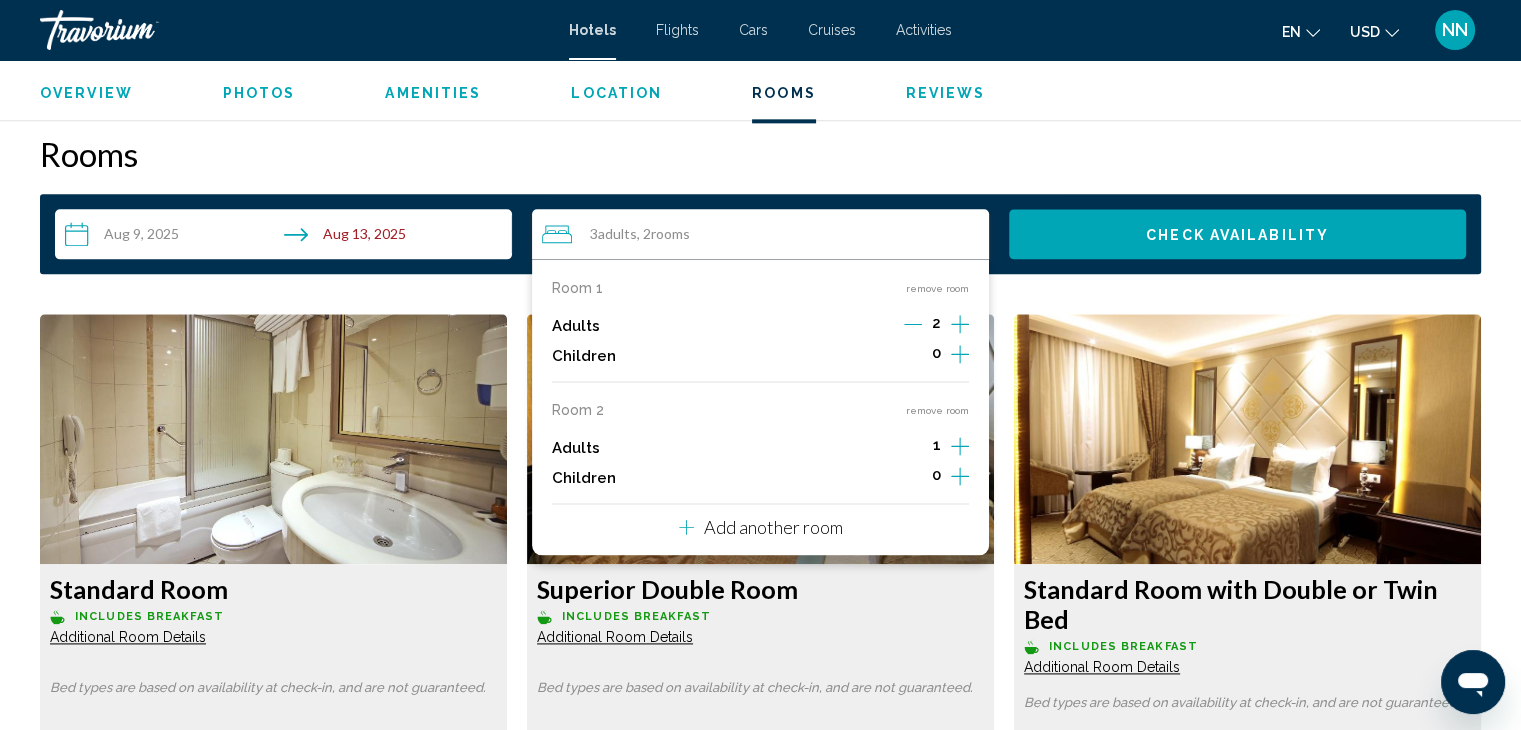 click 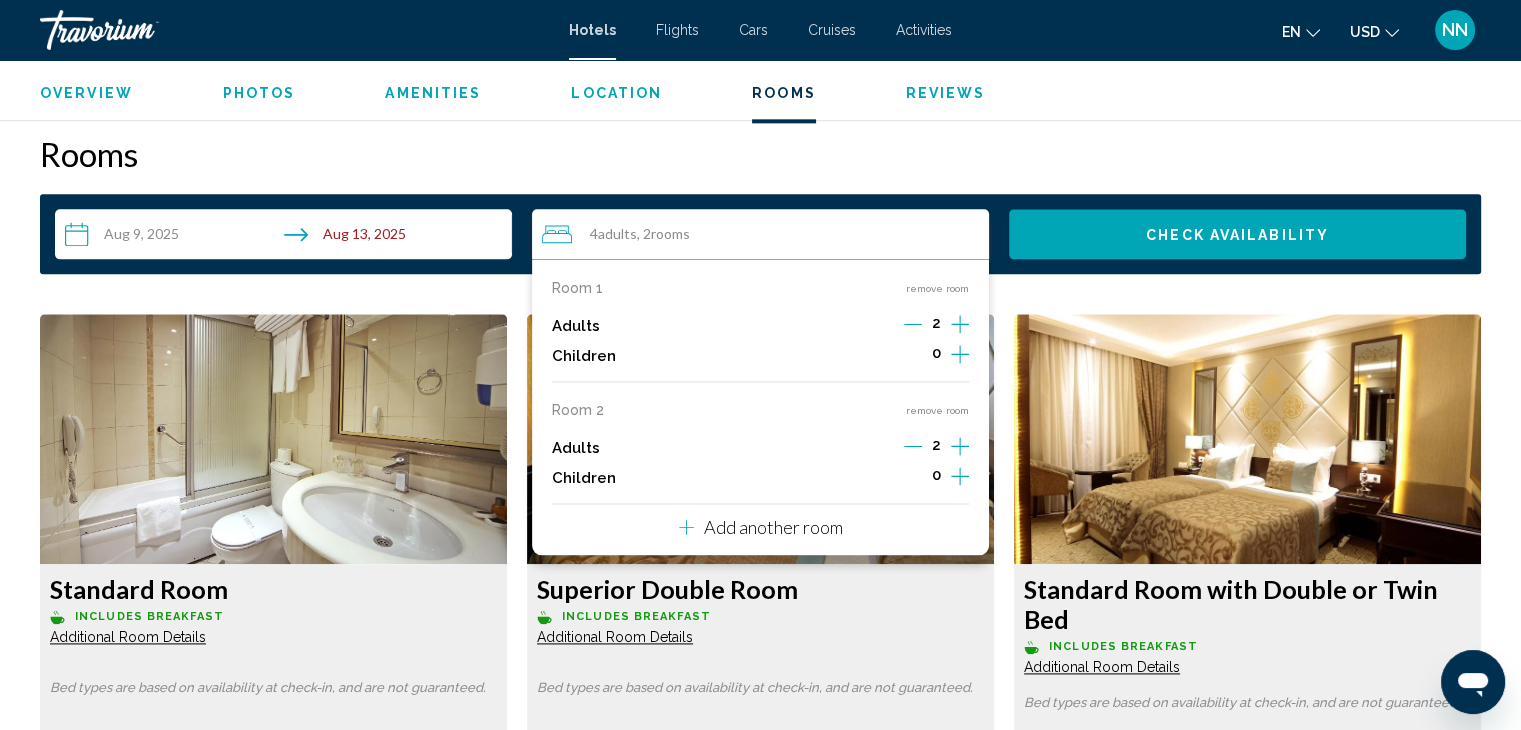 click on "Add another room" at bounding box center (773, 527) 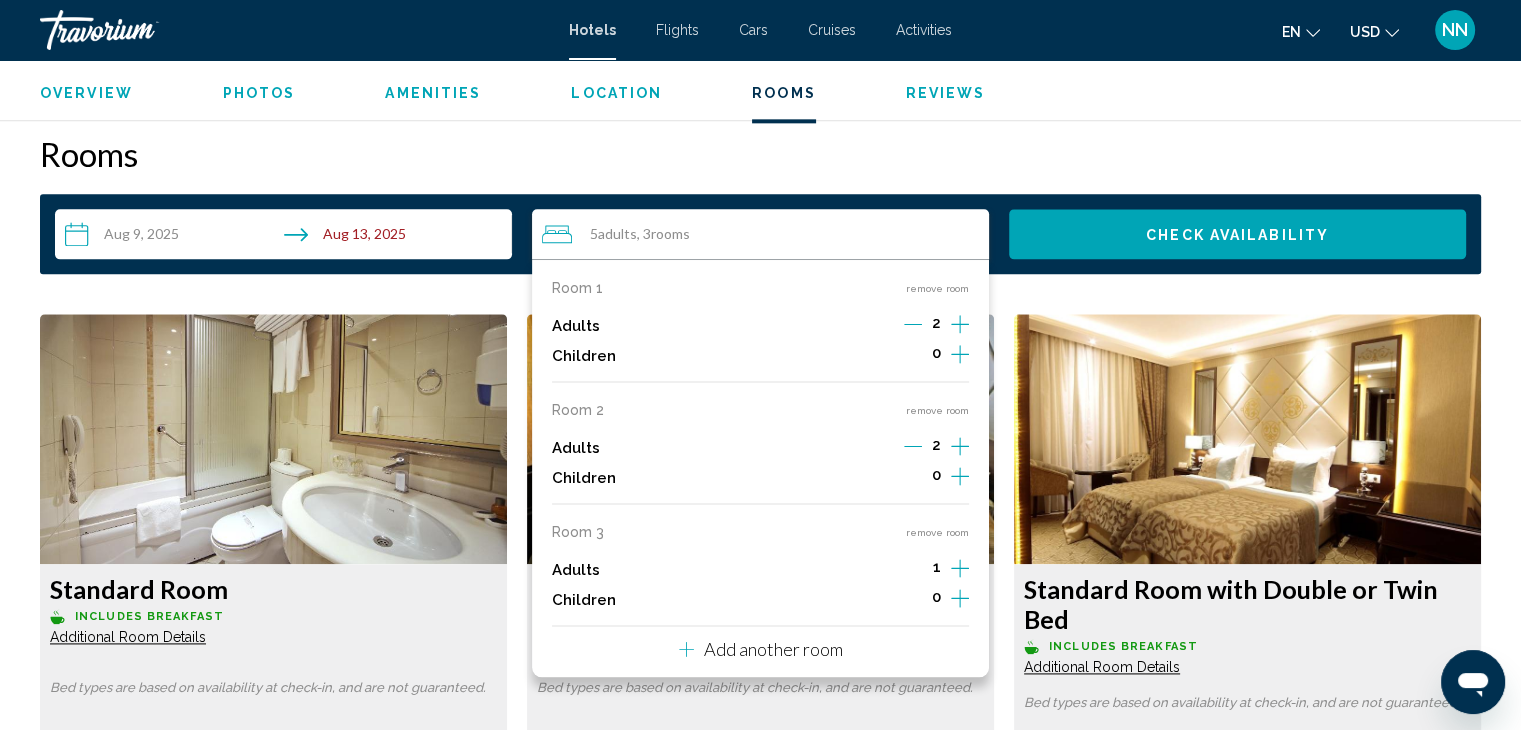click 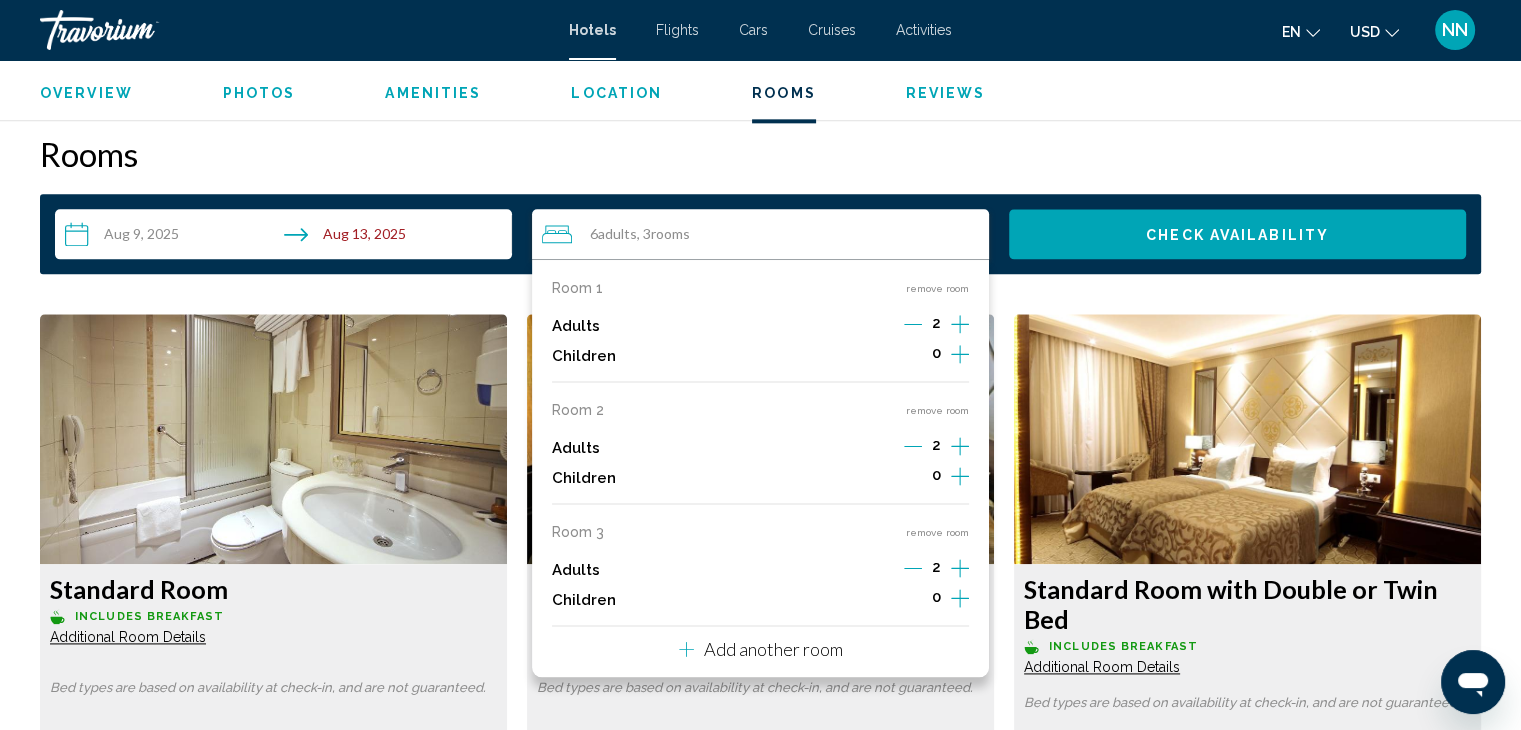 click 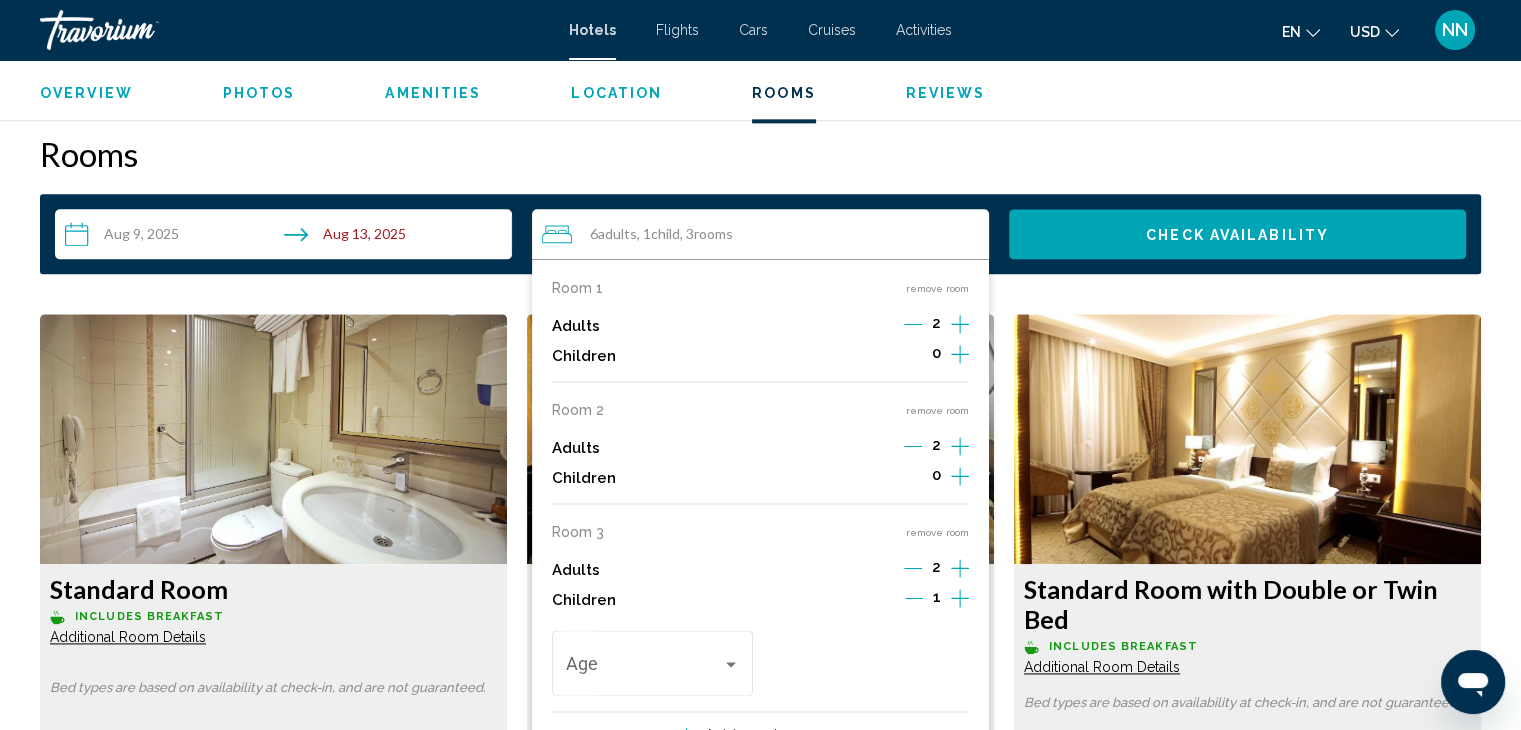 click 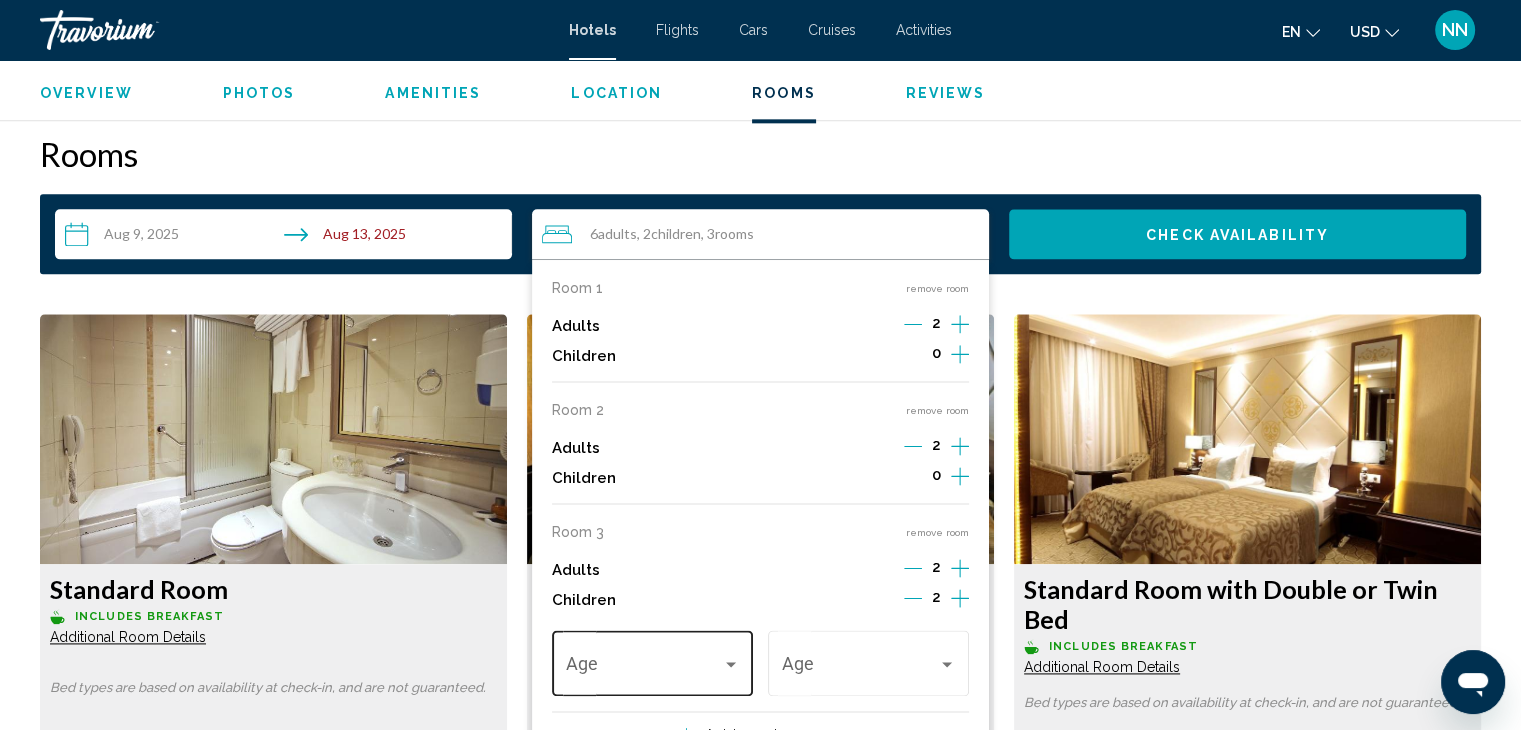 click at bounding box center [644, 668] 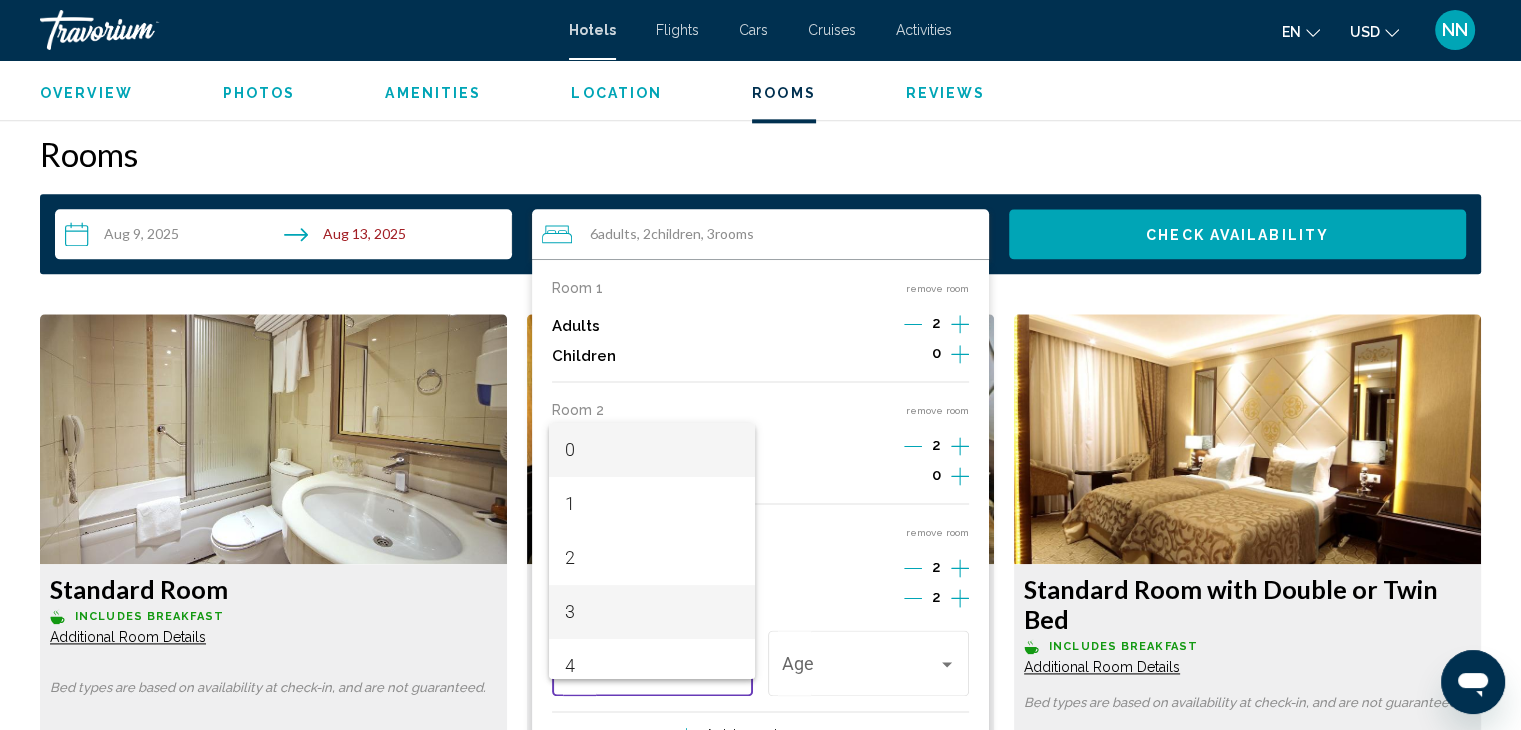 scroll, scrollTop: 300, scrollLeft: 0, axis: vertical 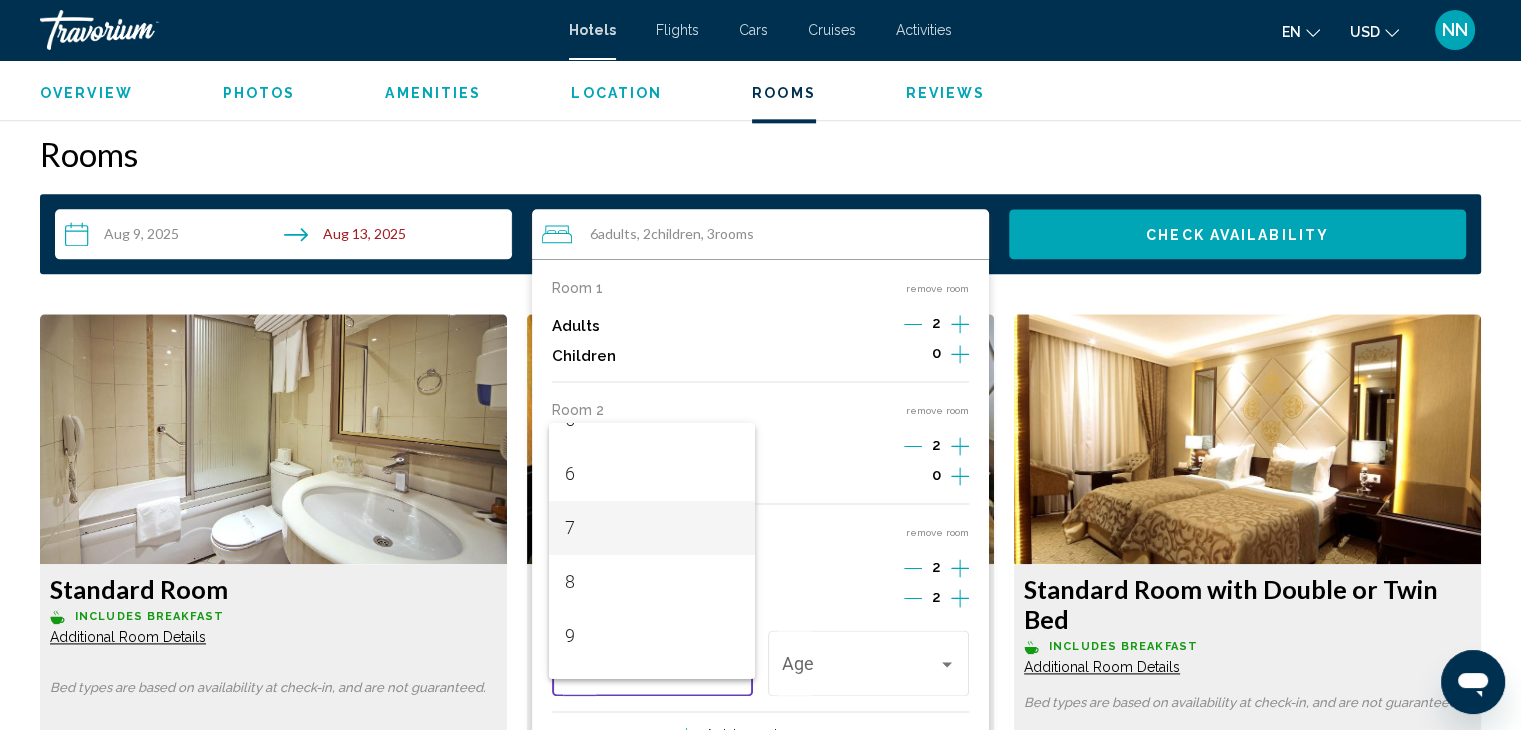 click on "7" at bounding box center [652, 528] 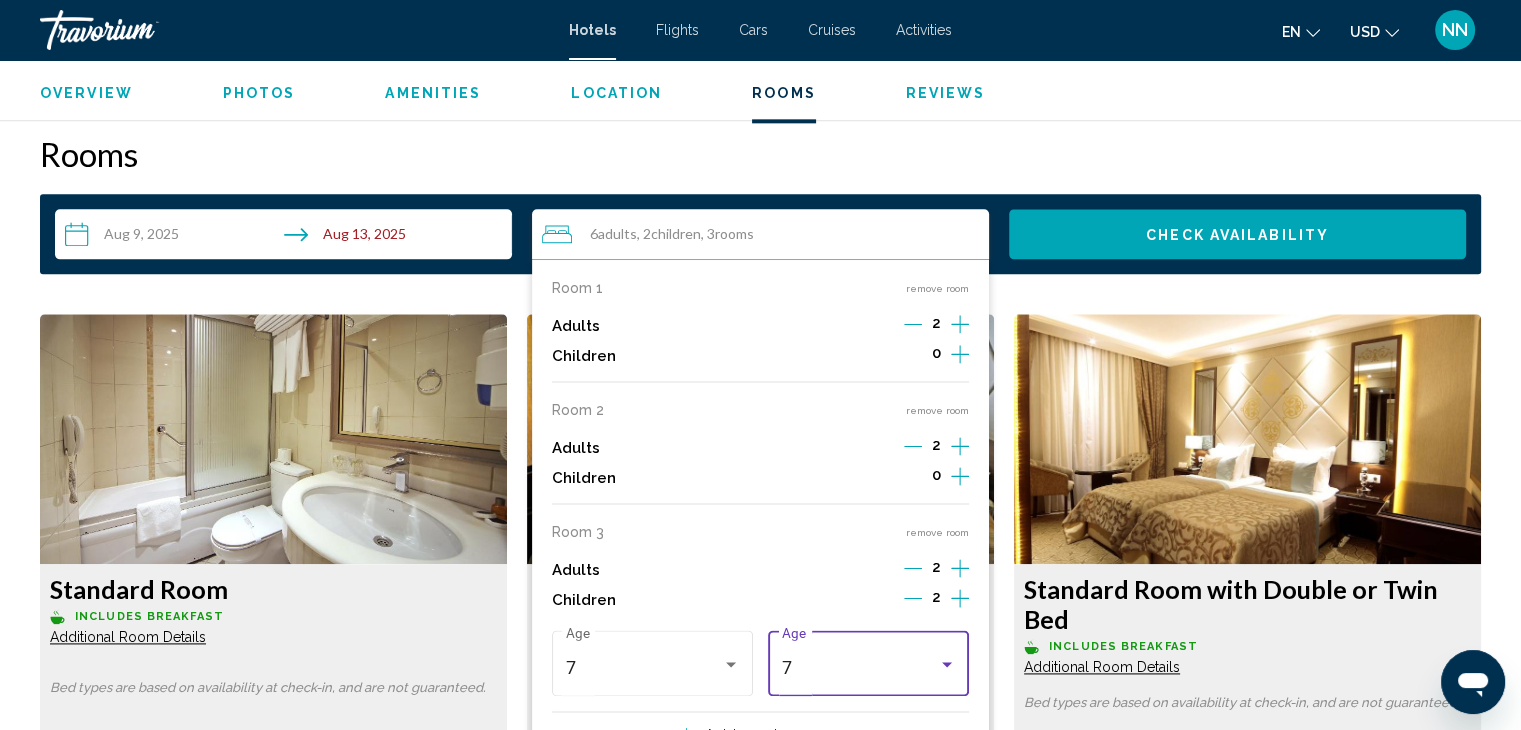 click on "7" at bounding box center [860, 668] 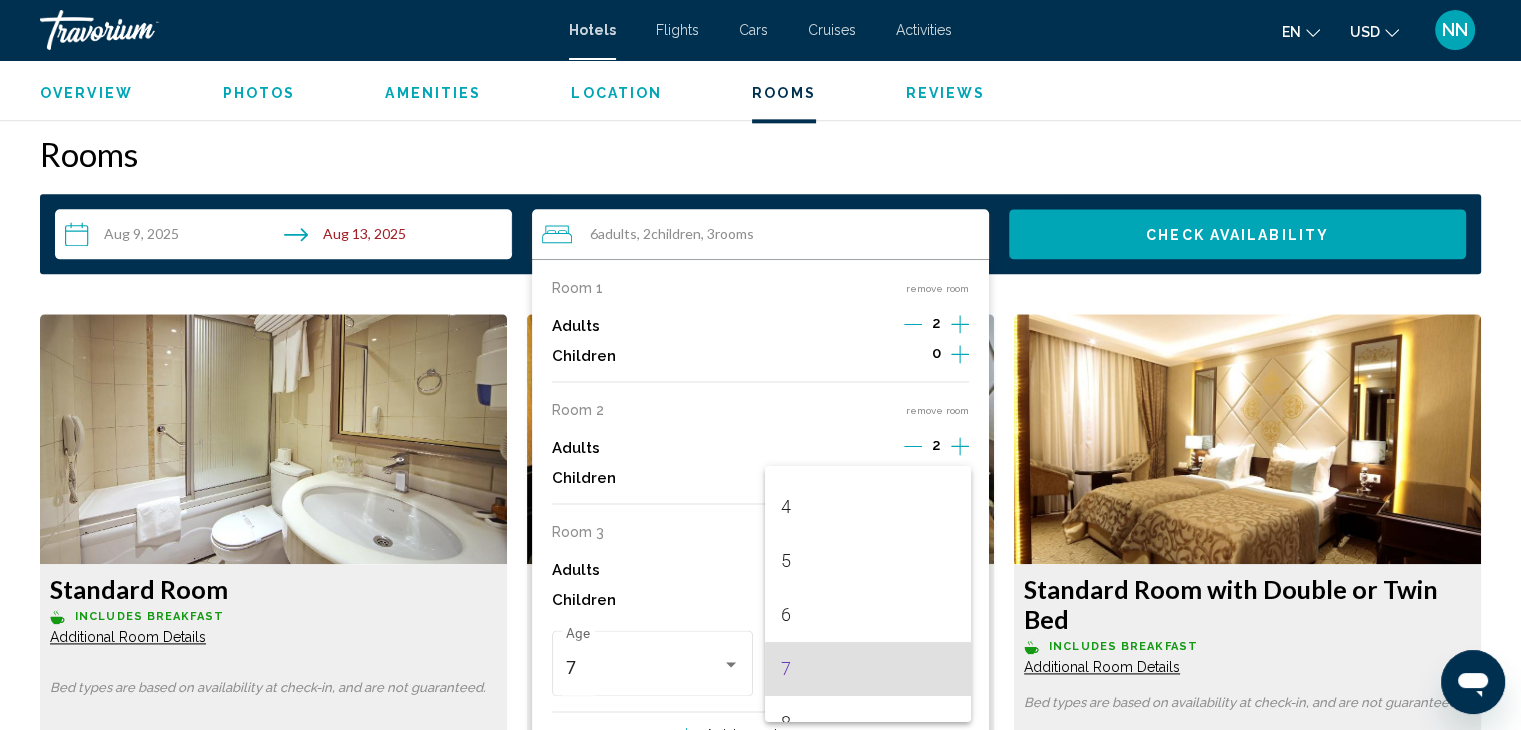 scroll, scrollTop: 502, scrollLeft: 0, axis: vertical 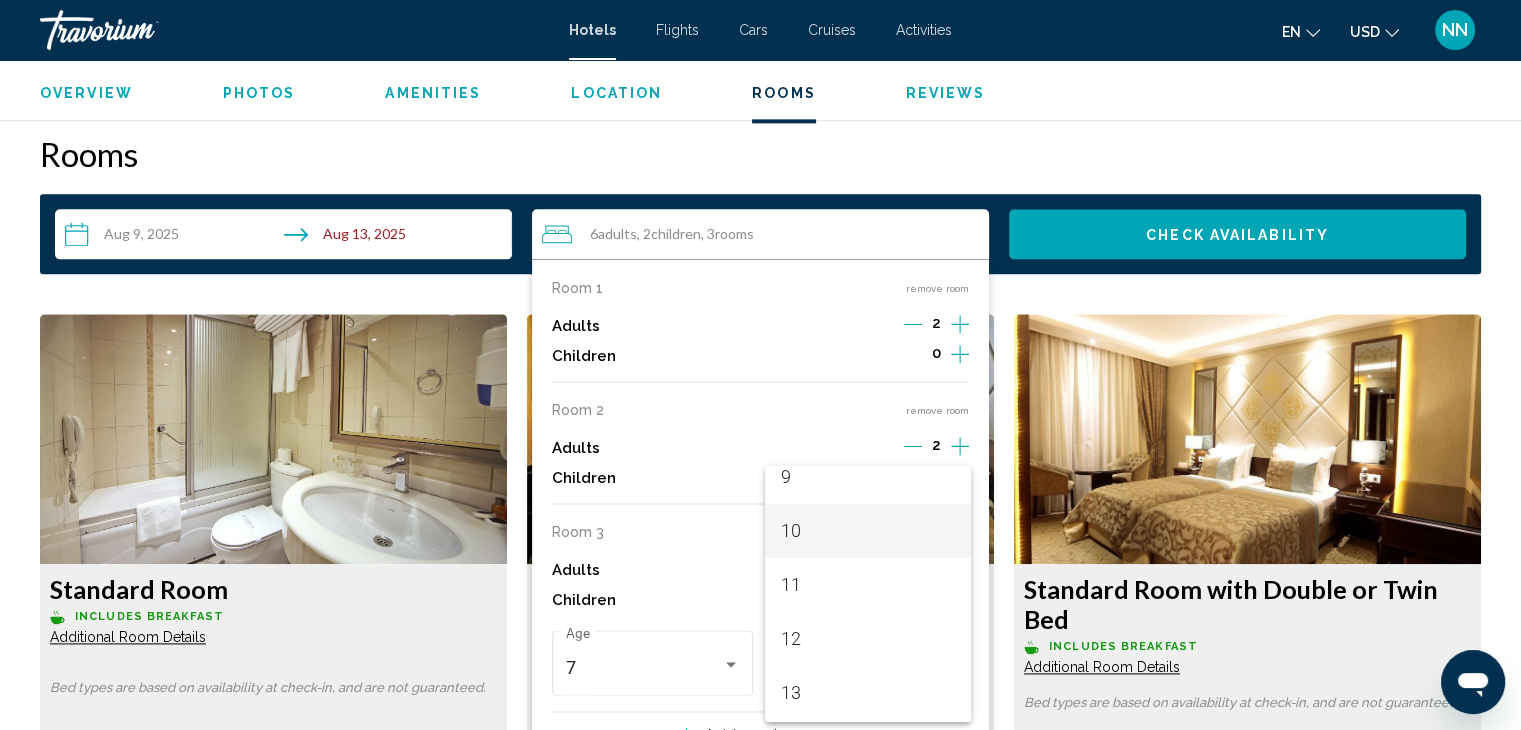 click on "10" at bounding box center (868, 531) 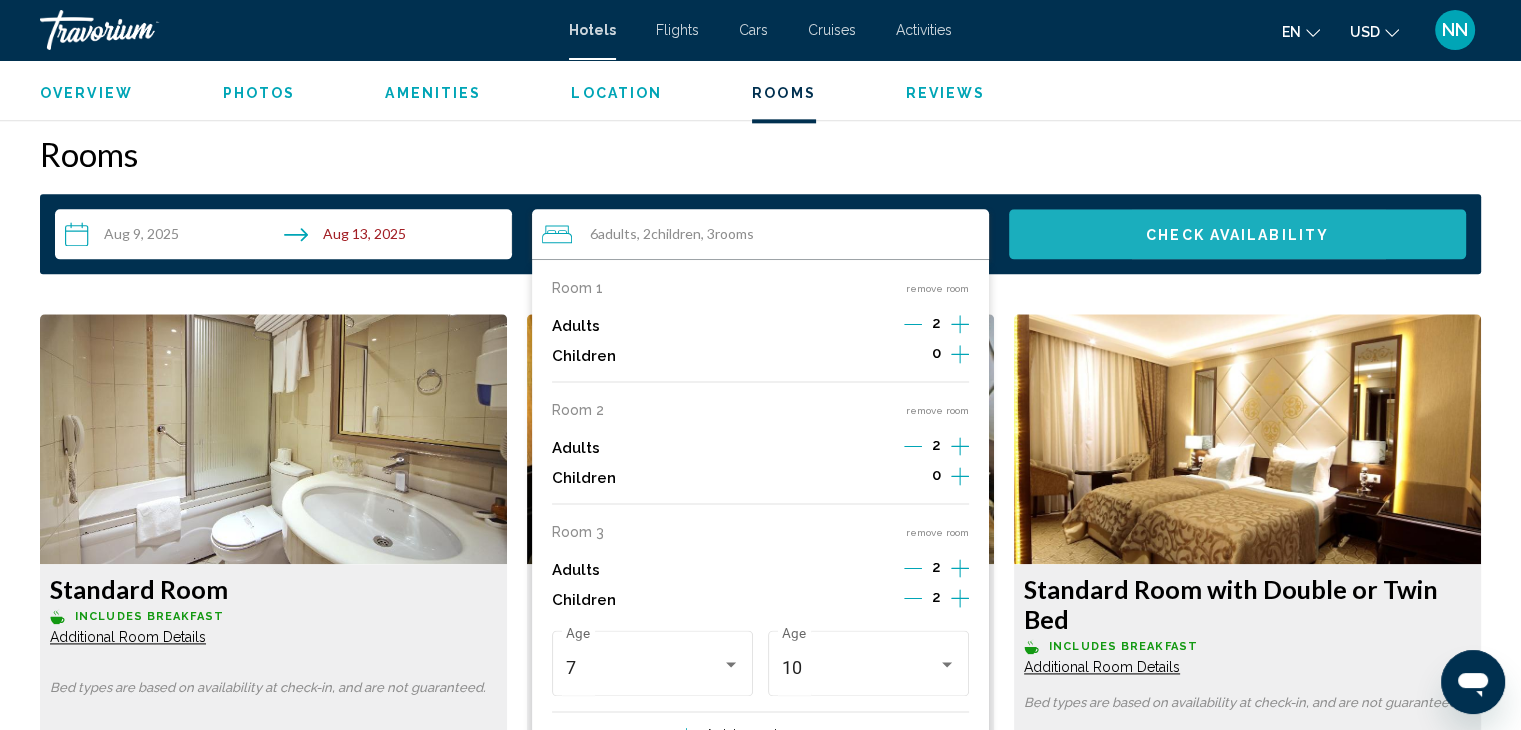 click on "Check Availability" at bounding box center [1237, 235] 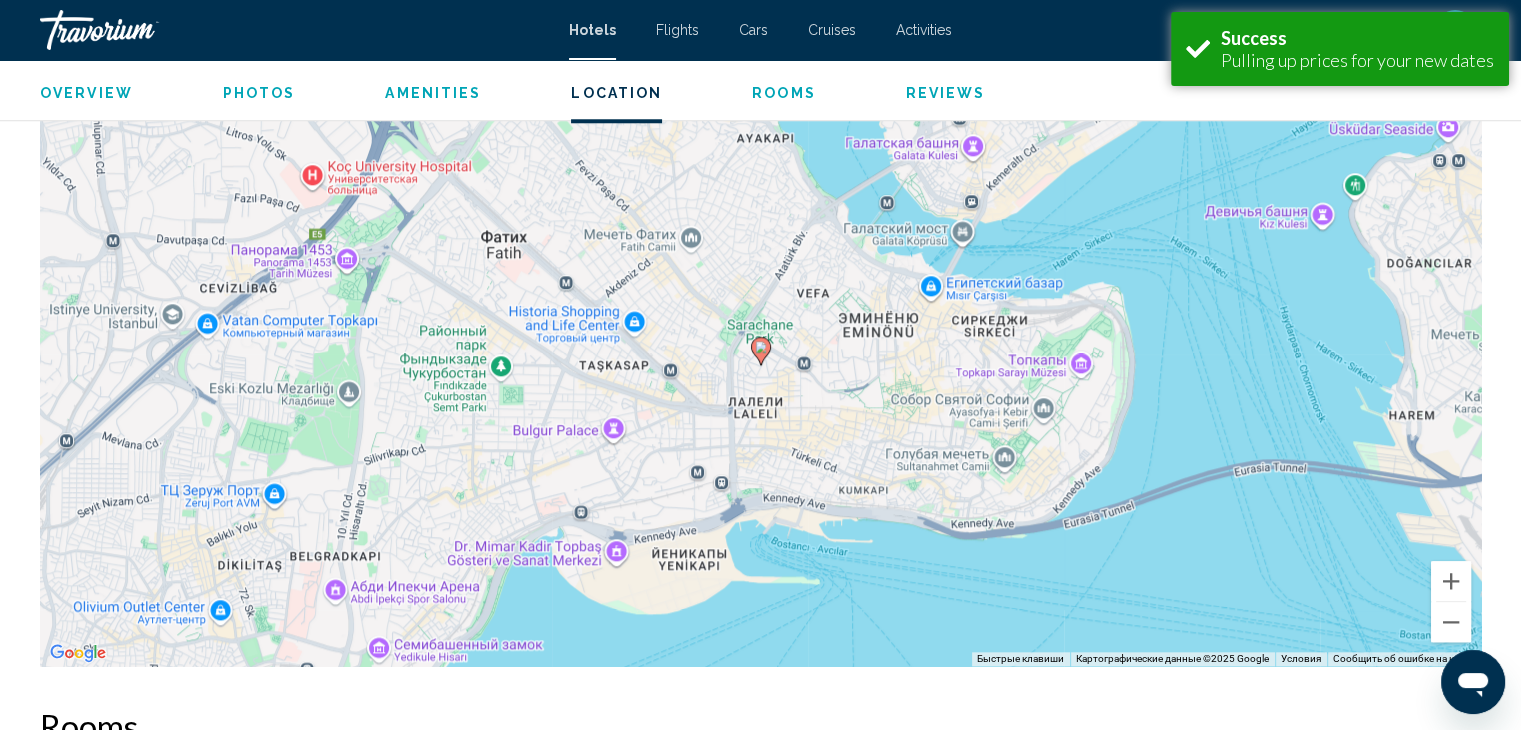 scroll, scrollTop: 2512, scrollLeft: 0, axis: vertical 